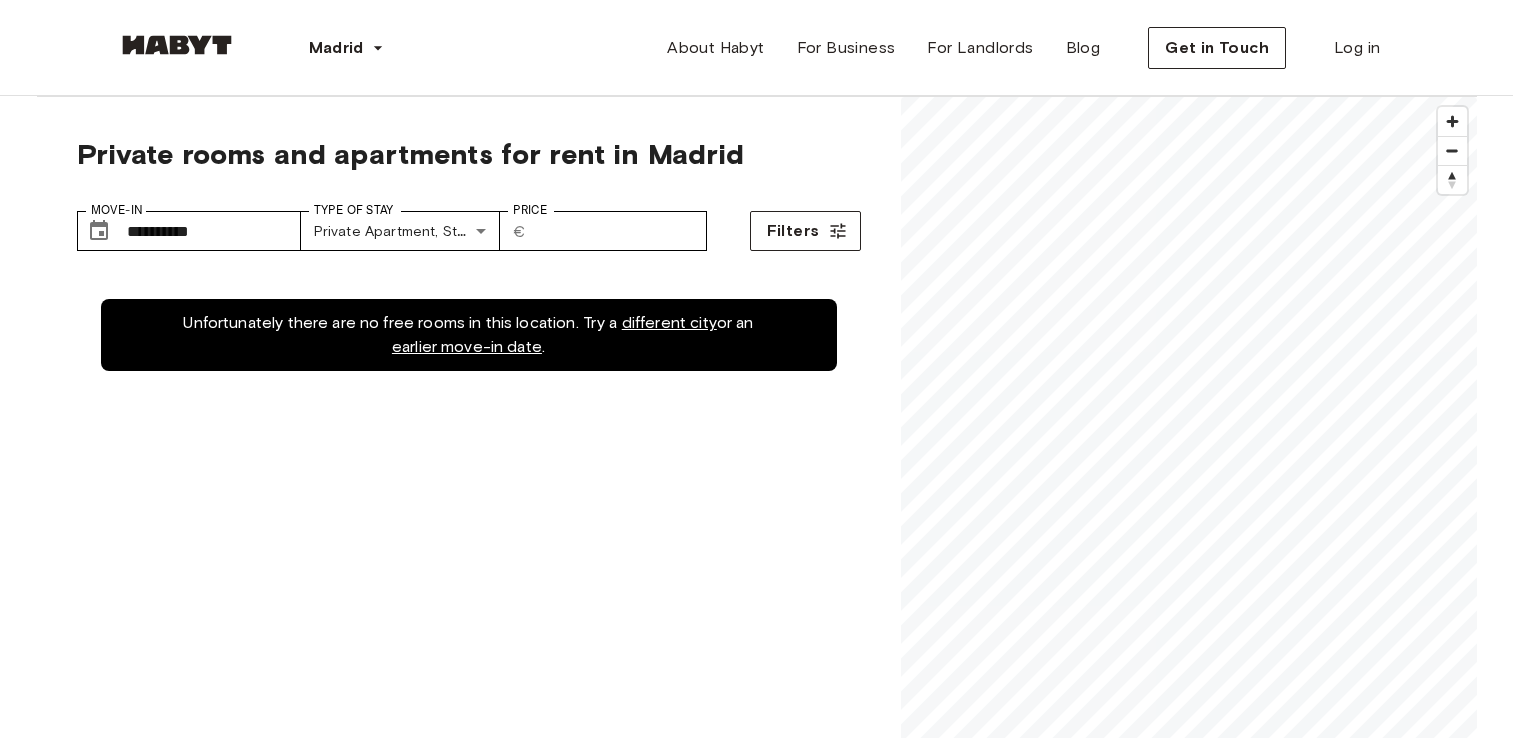 scroll, scrollTop: 0, scrollLeft: 0, axis: both 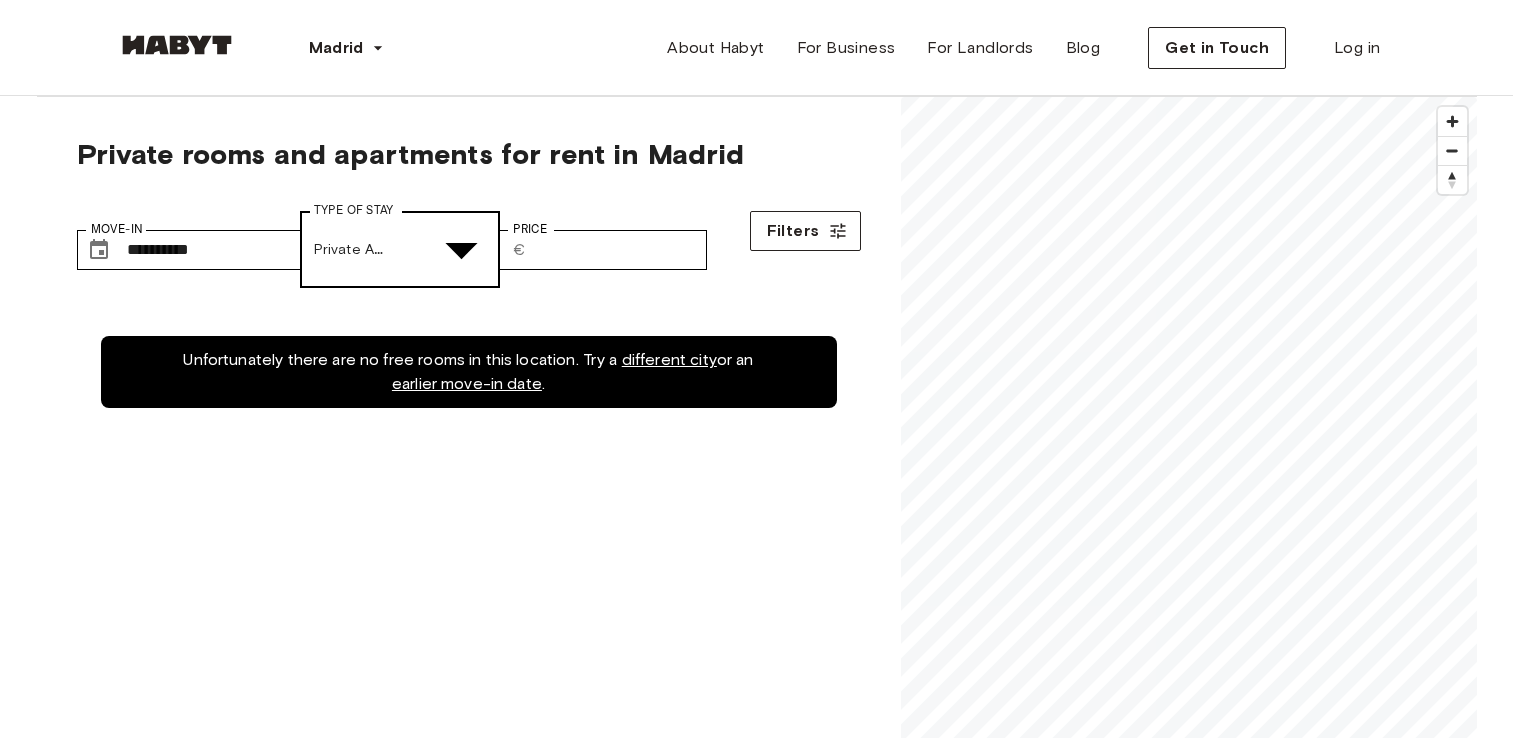 click on "**********" at bounding box center (764, 2633) 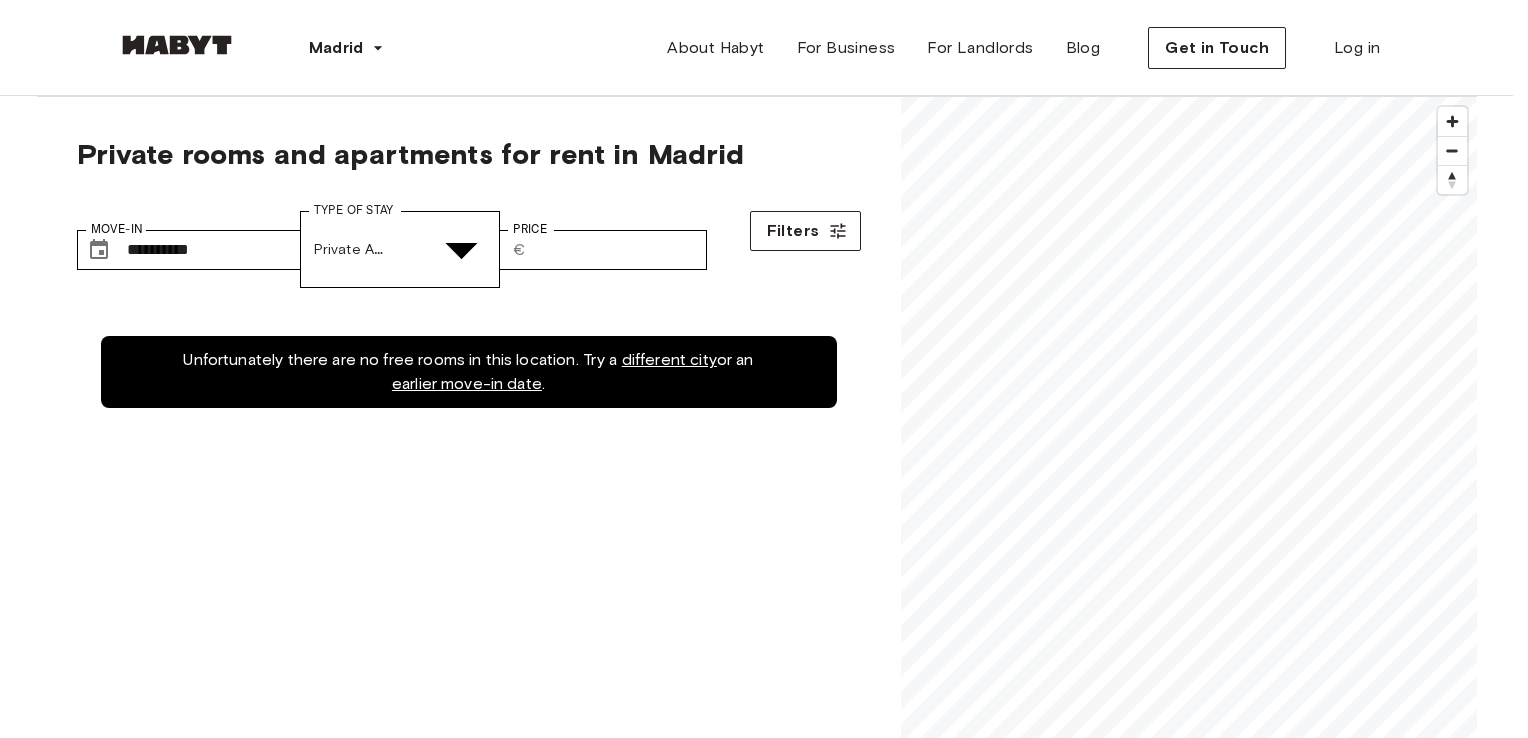 click at bounding box center [52, 5120] 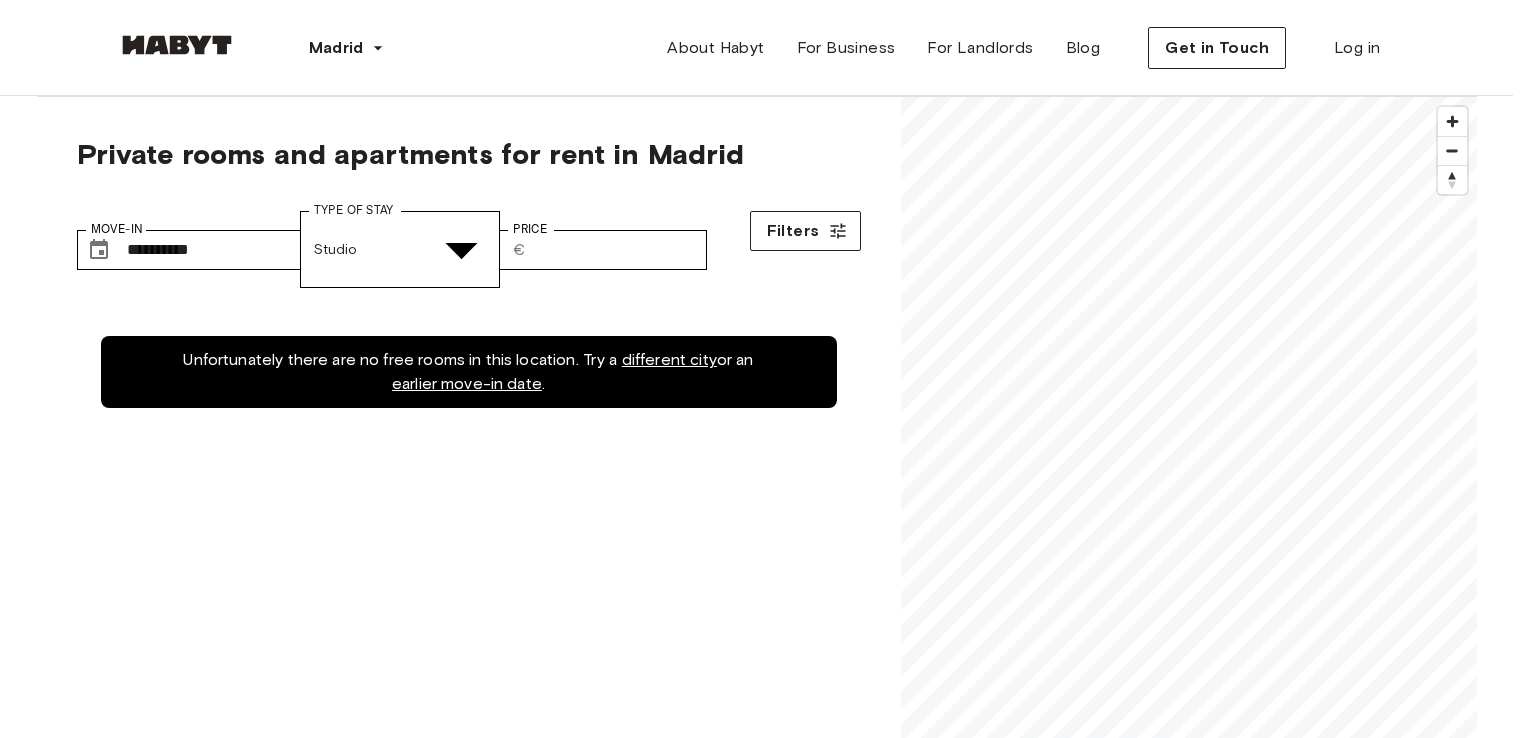click on "Private Room" at bounding box center [776, 4993] 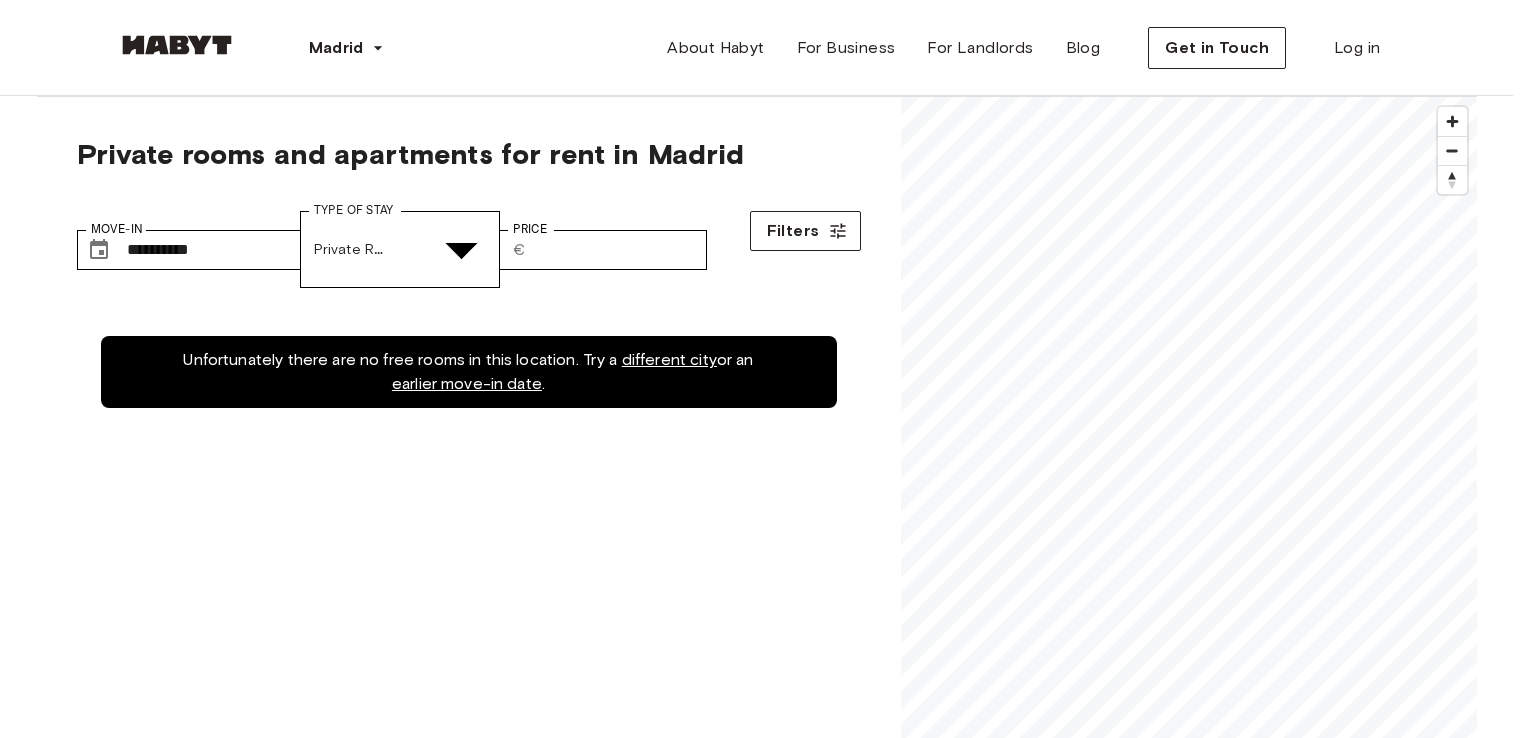 type on "**********" 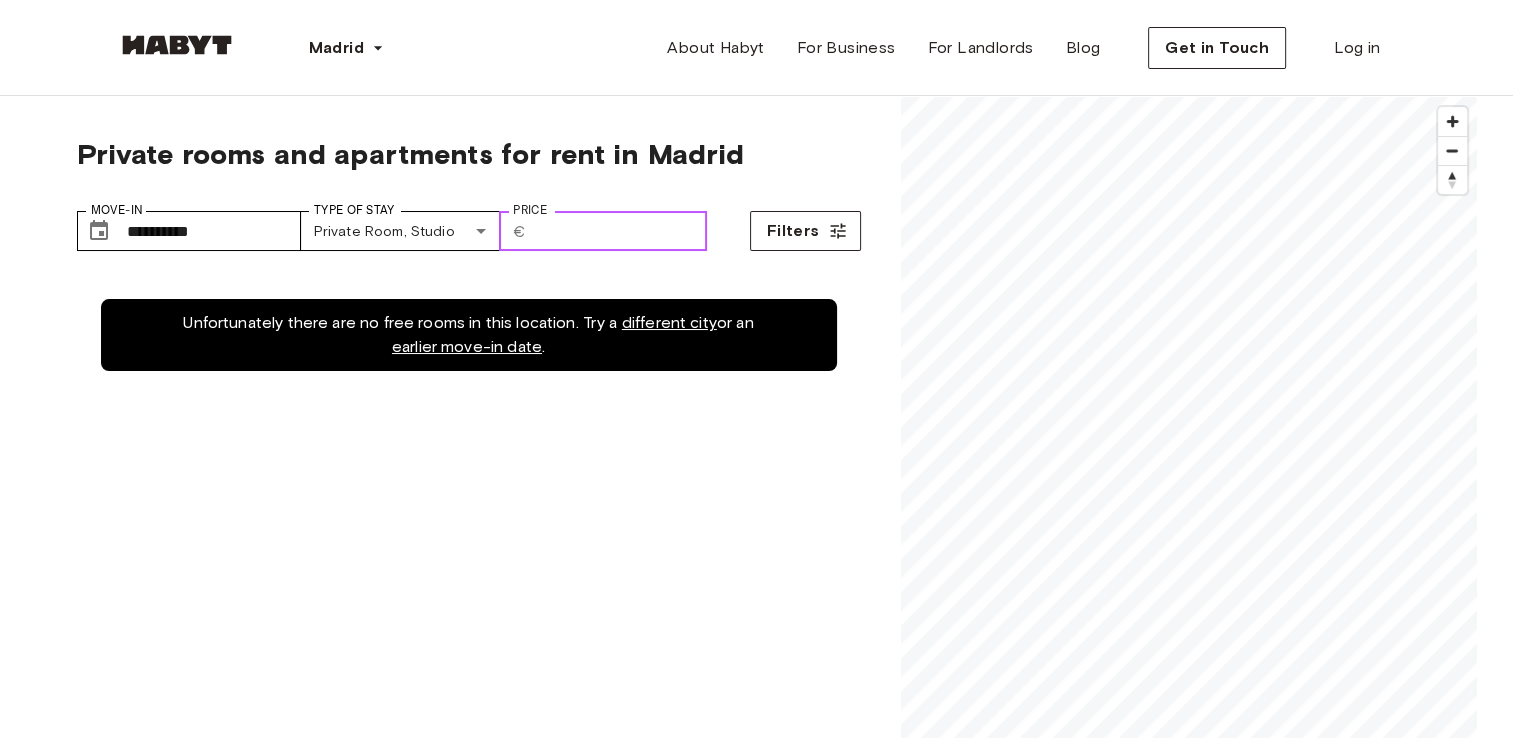 click on "*" at bounding box center [620, 231] 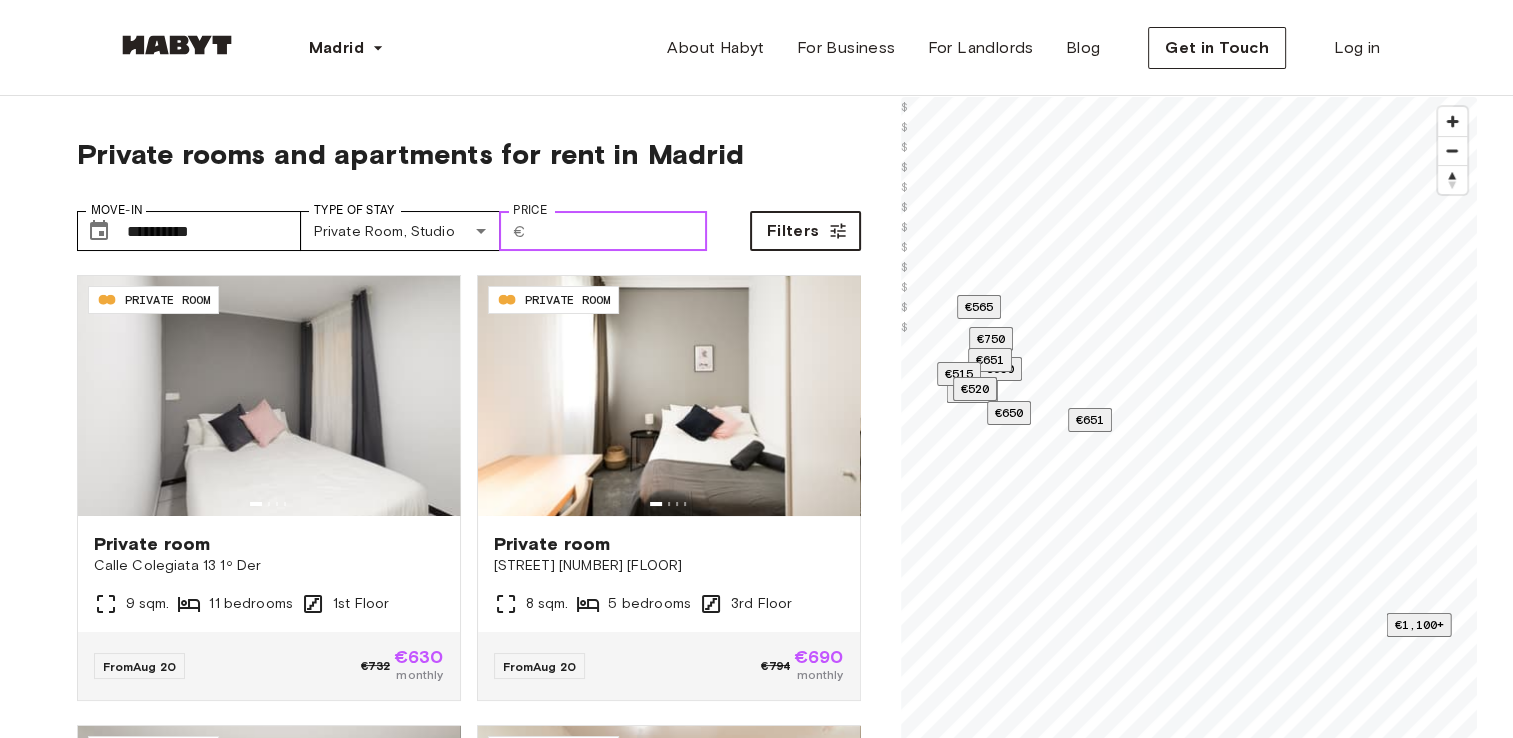 type on "****" 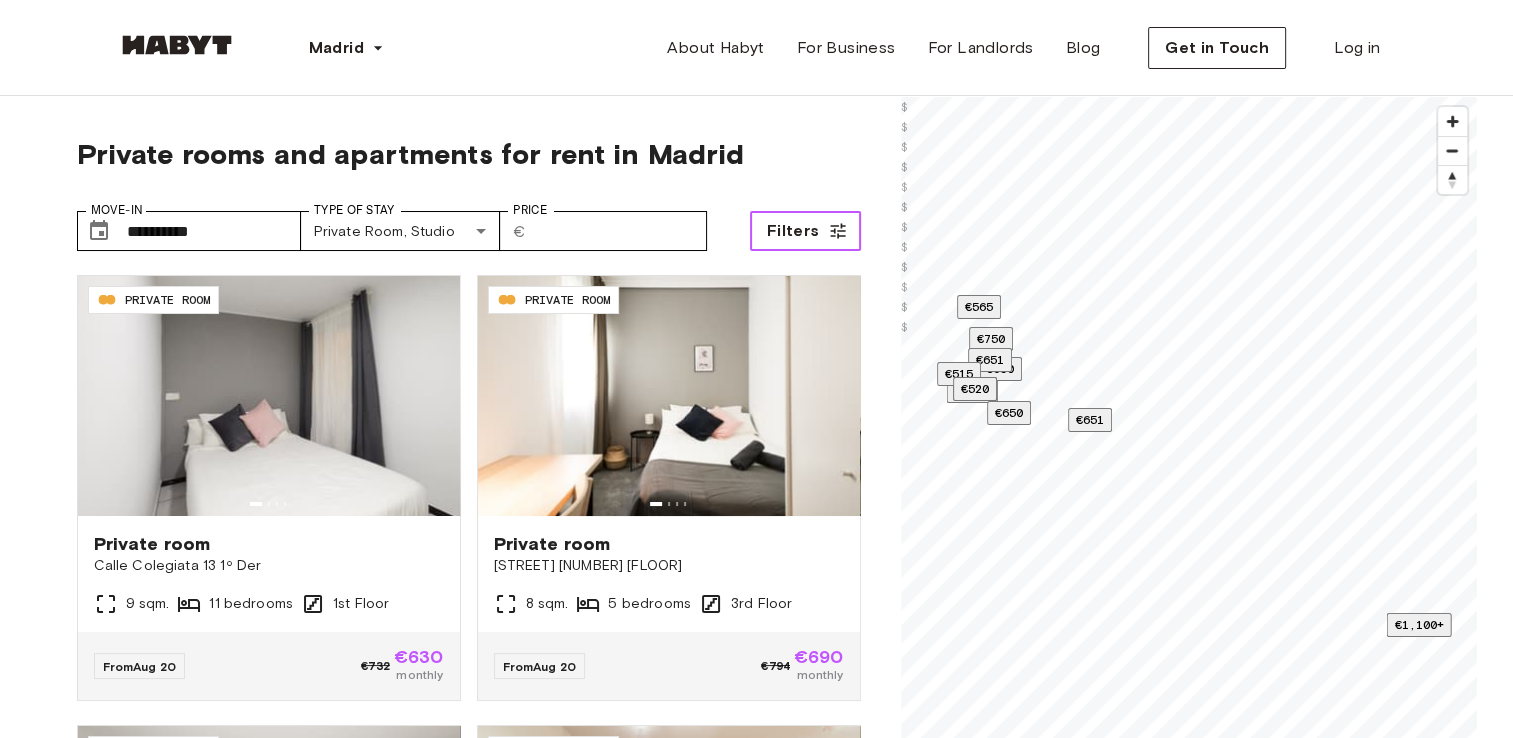 click on "Filters" at bounding box center (793, 231) 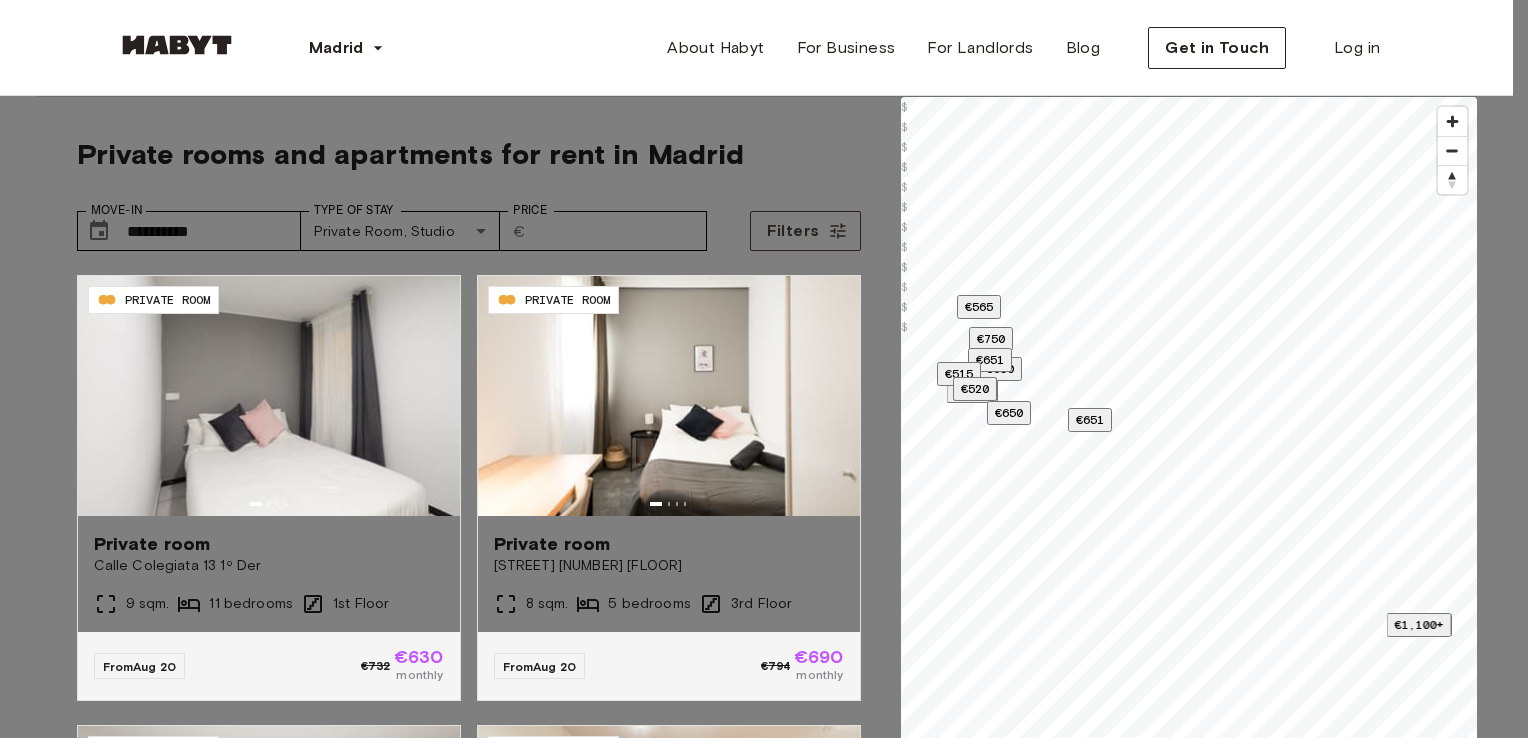 click on "Apply" at bounding box center [140, 7419] 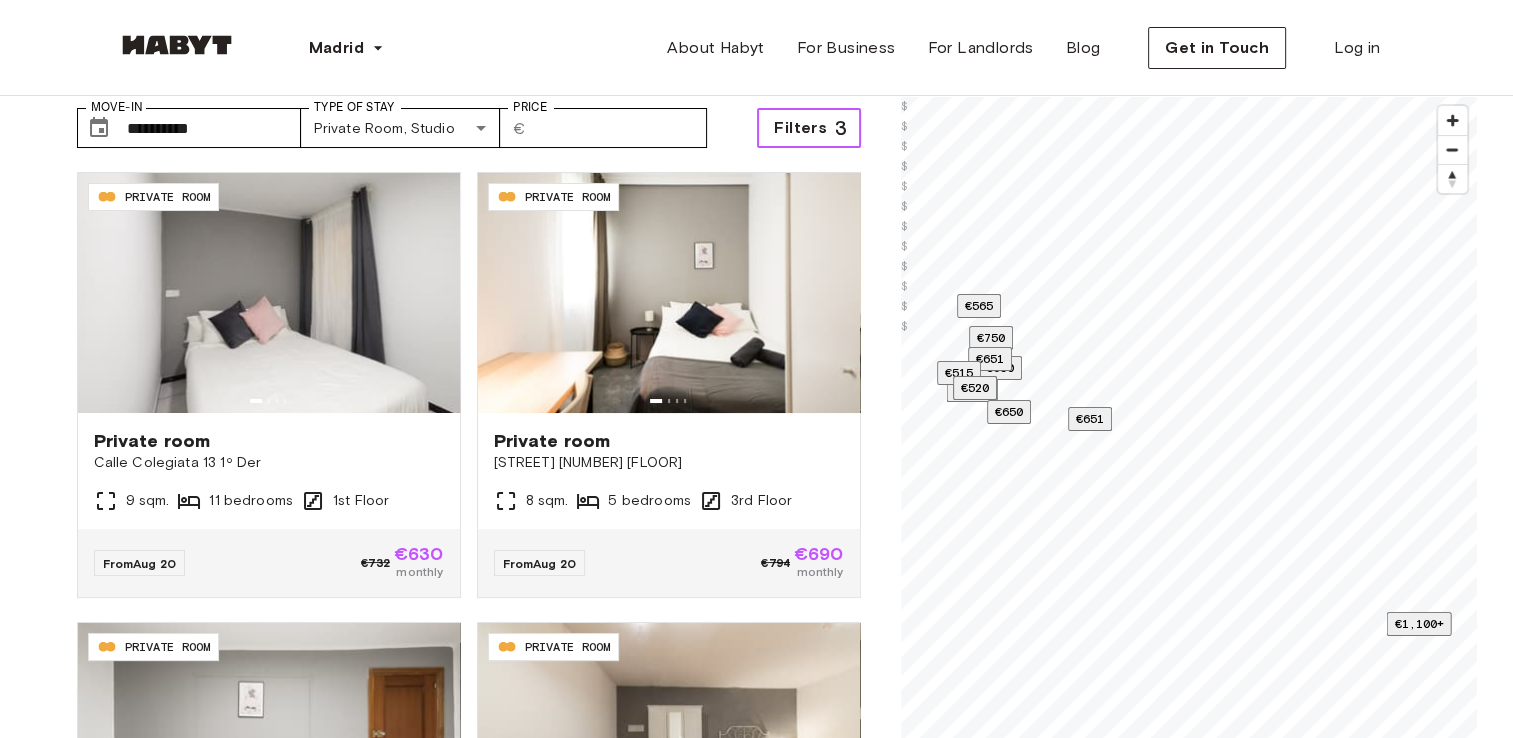 scroll, scrollTop: 120, scrollLeft: 0, axis: vertical 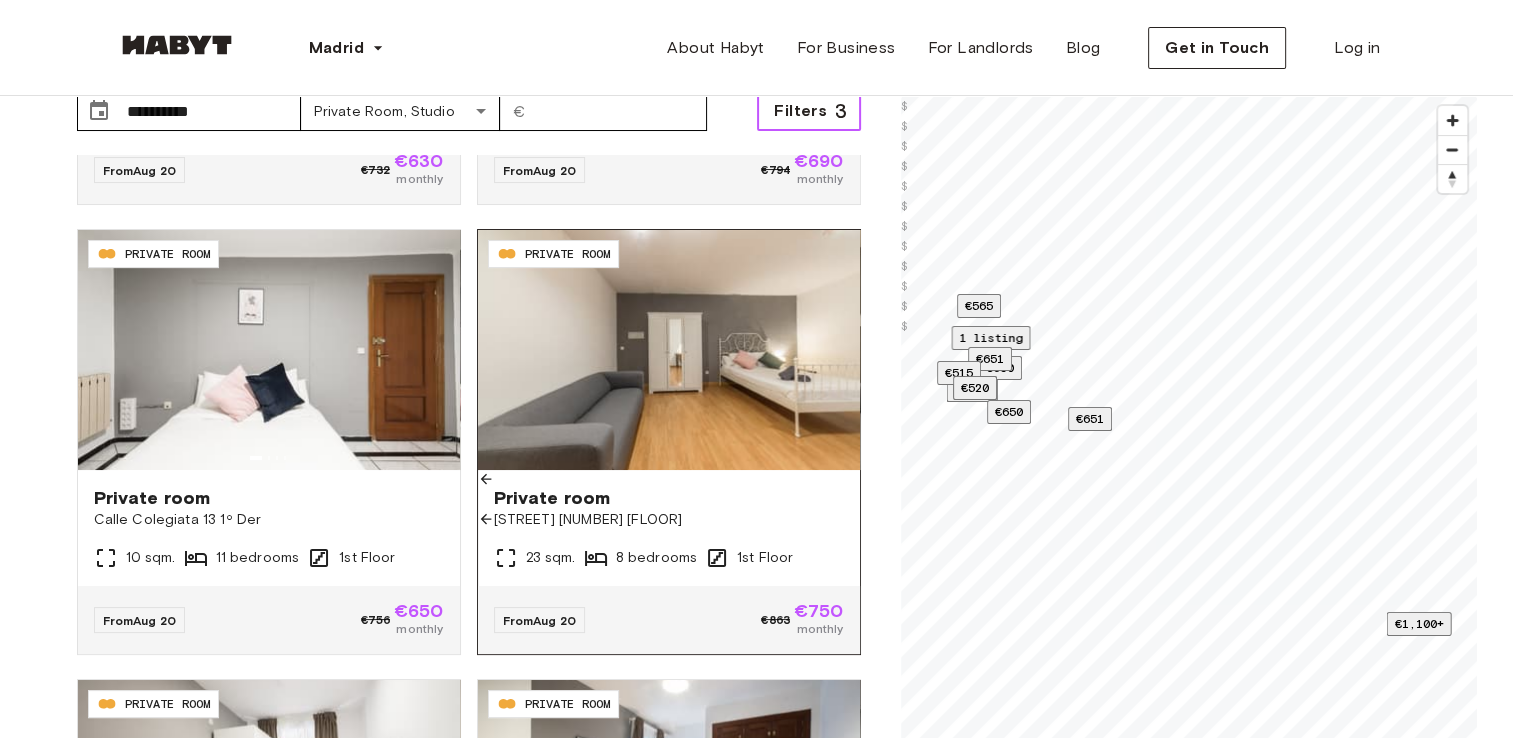 click at bounding box center (669, 350) 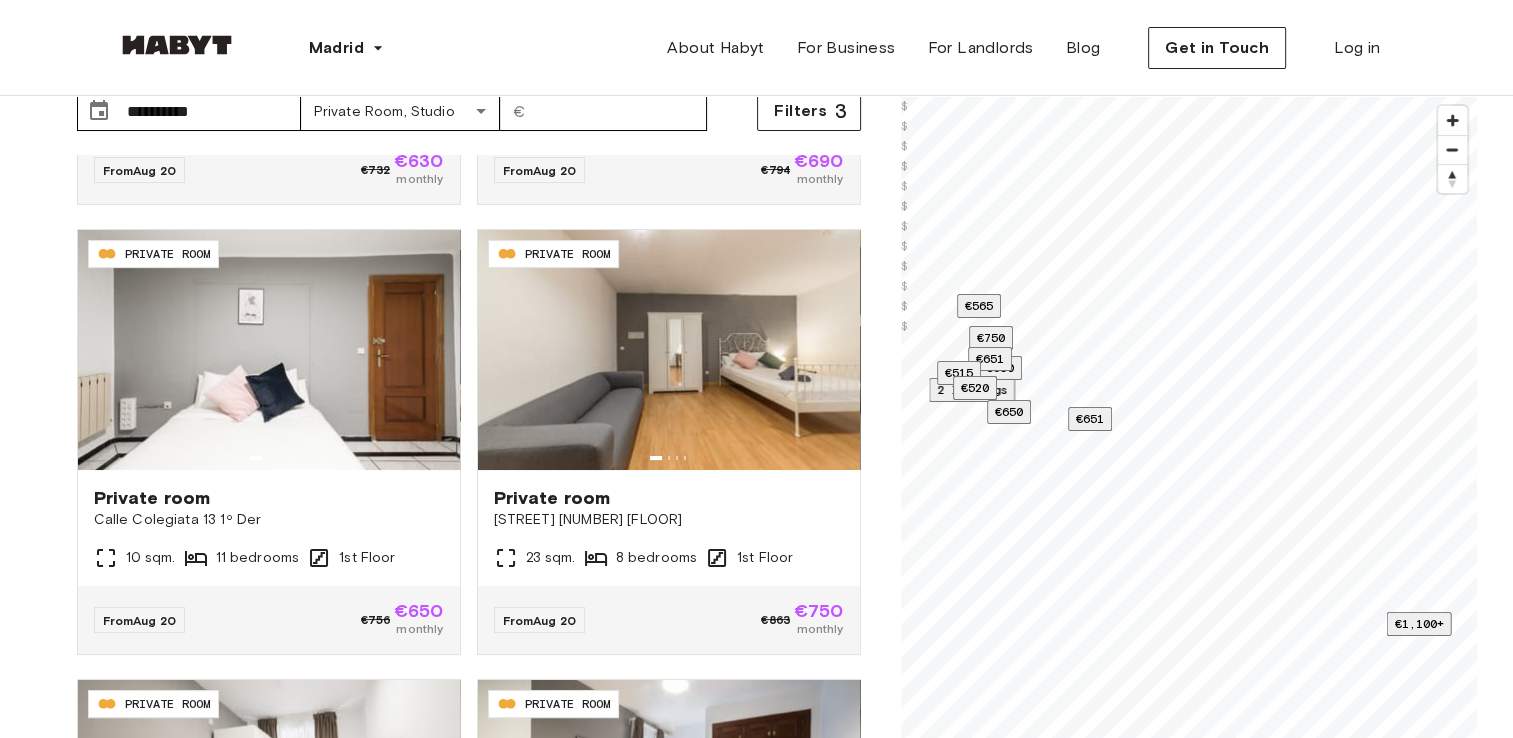 click on "**********" at bounding box center (469, 435) 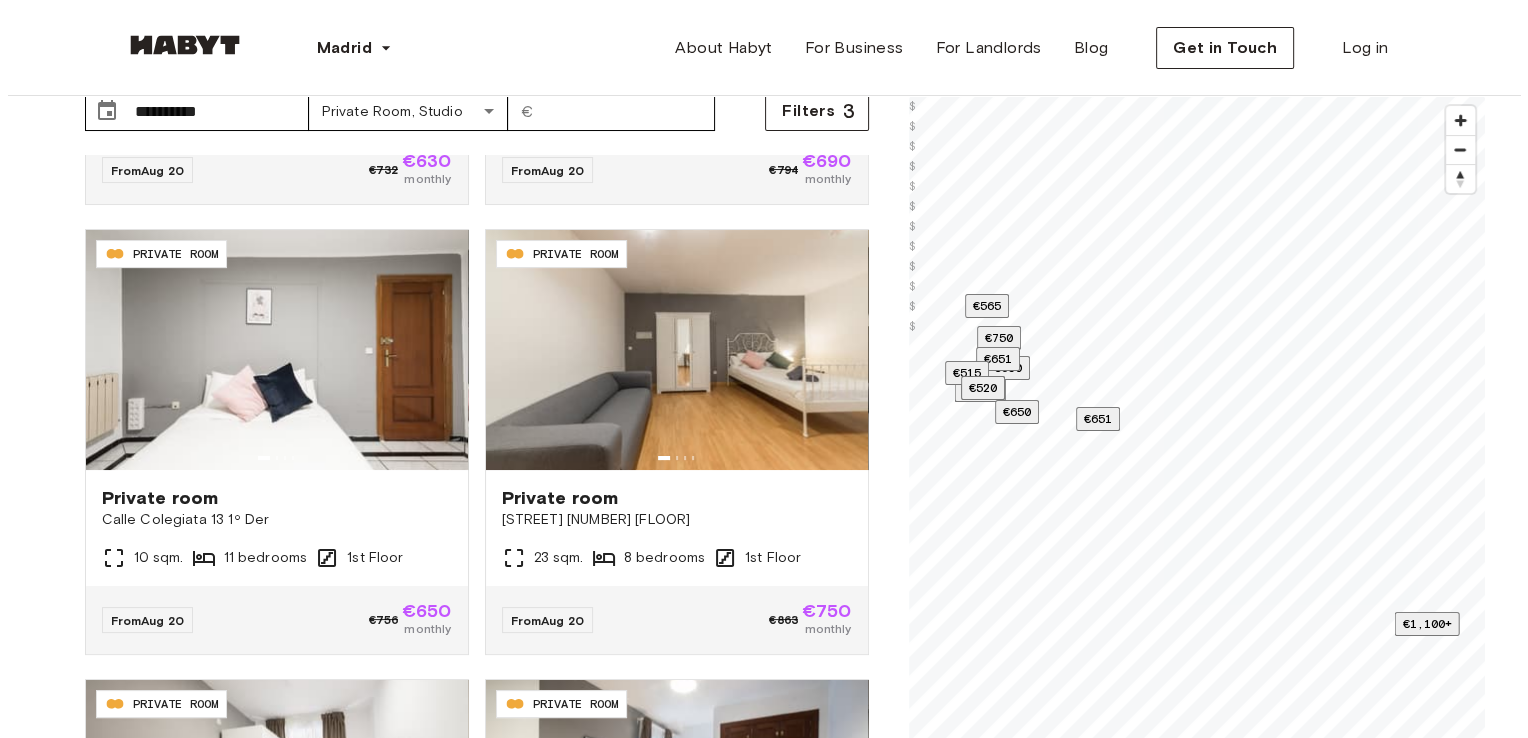 scroll, scrollTop: 0, scrollLeft: 0, axis: both 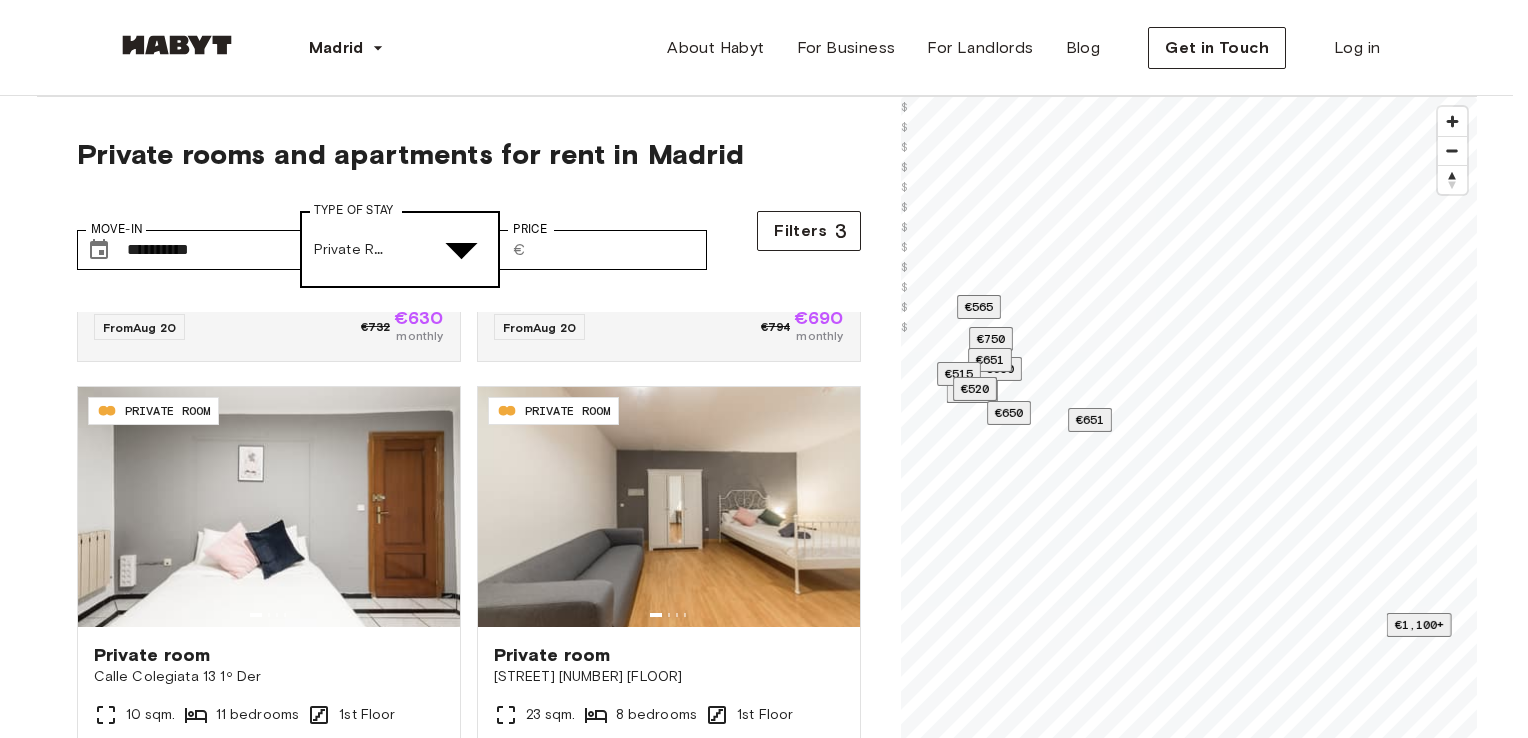 click on "**********" at bounding box center (764, 2633) 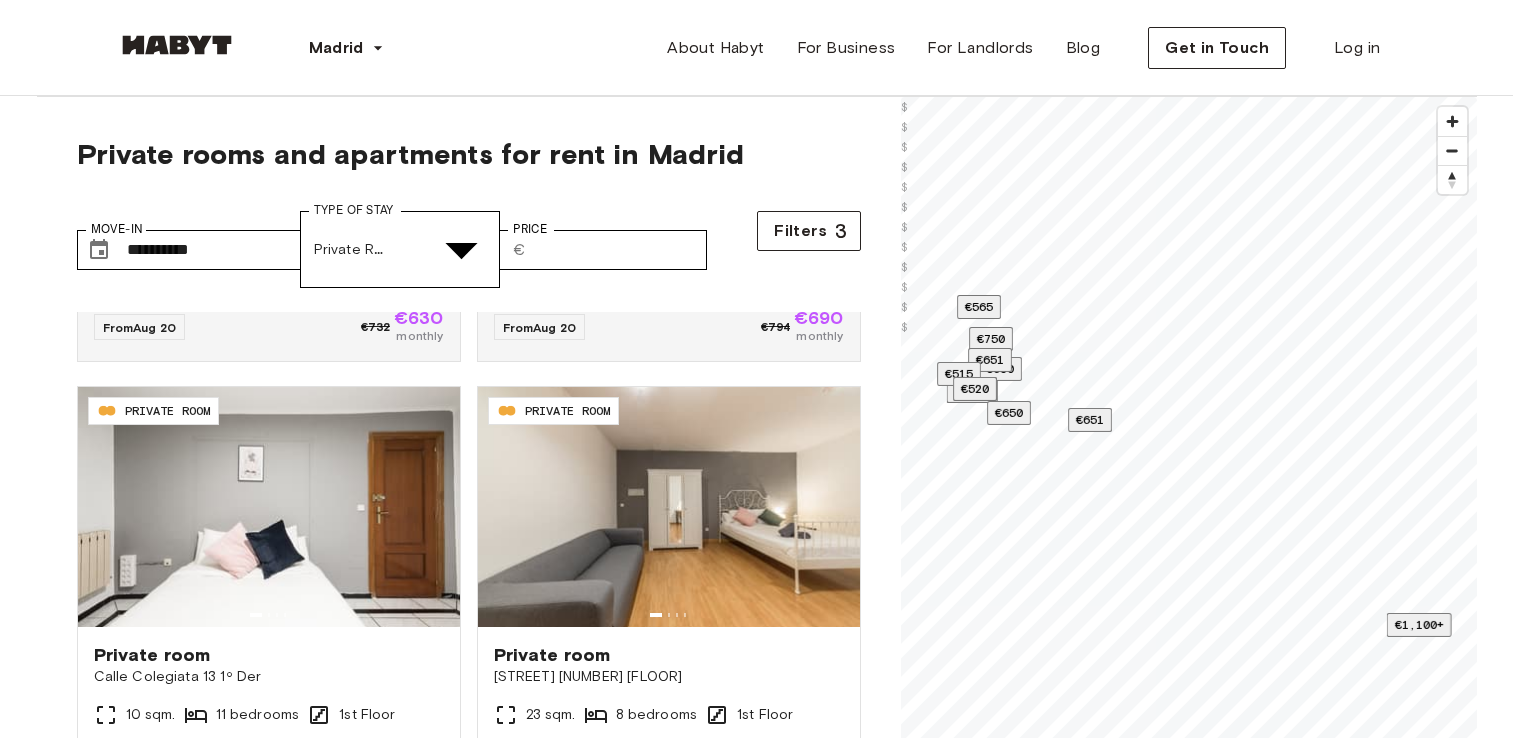 click on "Studio" at bounding box center [776, 5254] 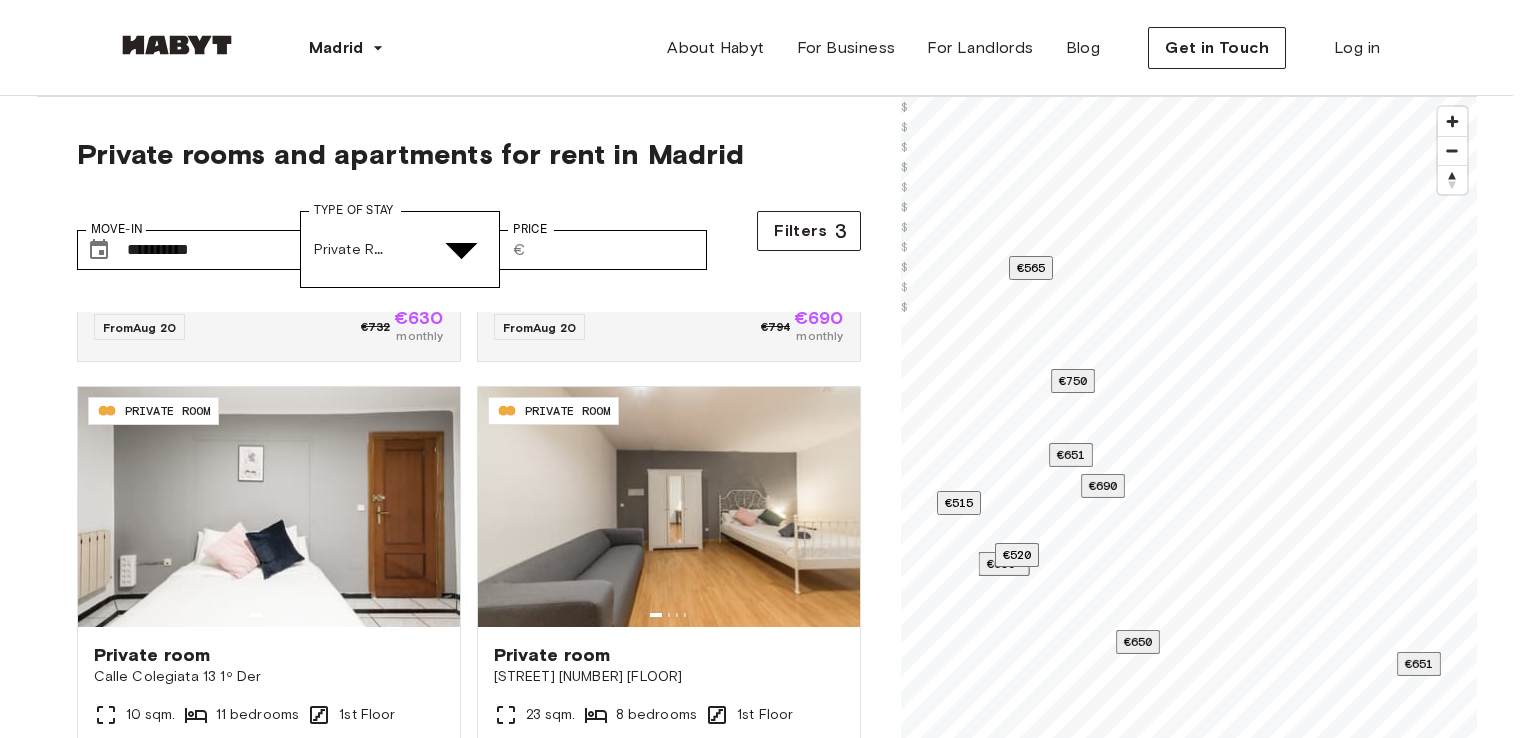 click on "Private Room" at bounding box center [776, 4969] 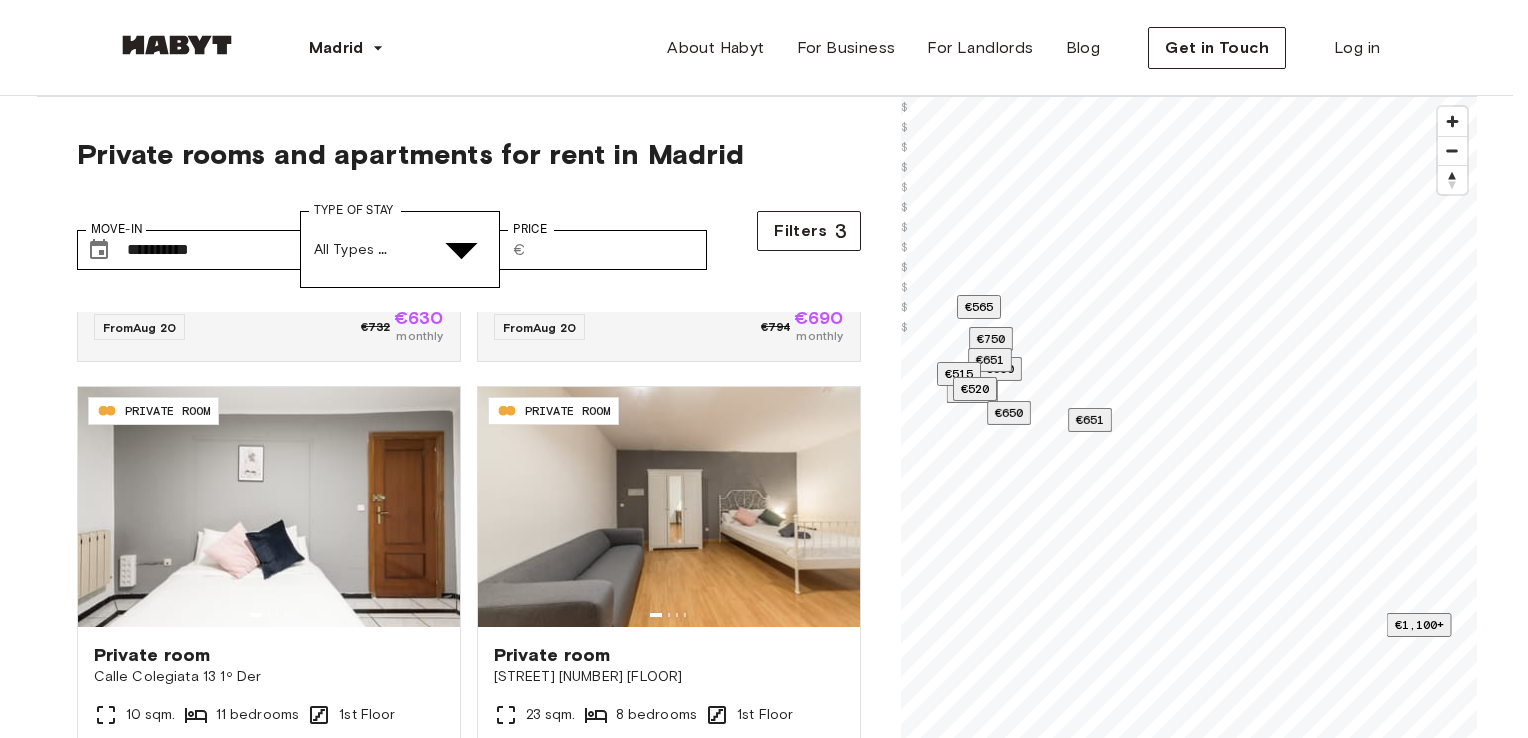 click on "Private apartment" at bounding box center [776, 5167] 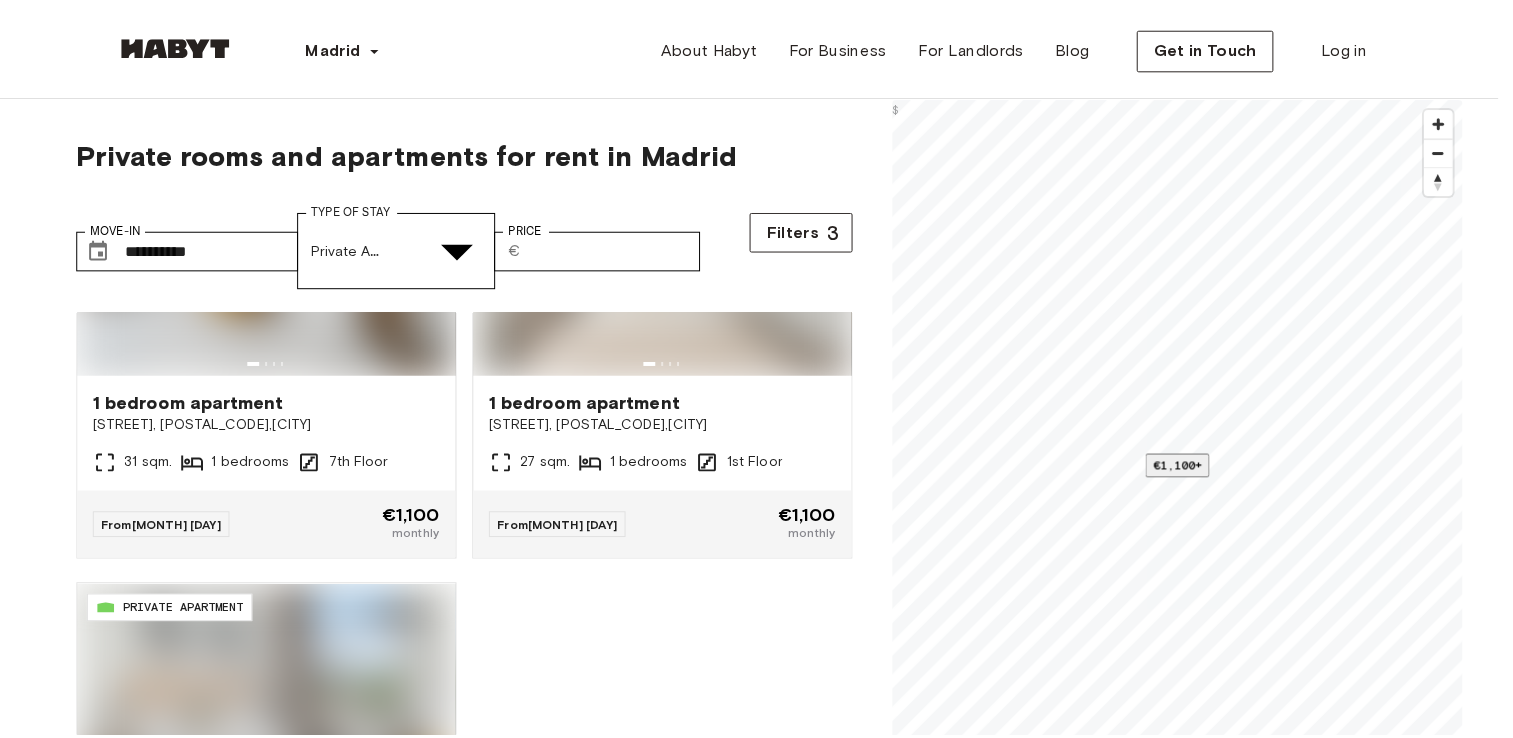 scroll, scrollTop: 192, scrollLeft: 0, axis: vertical 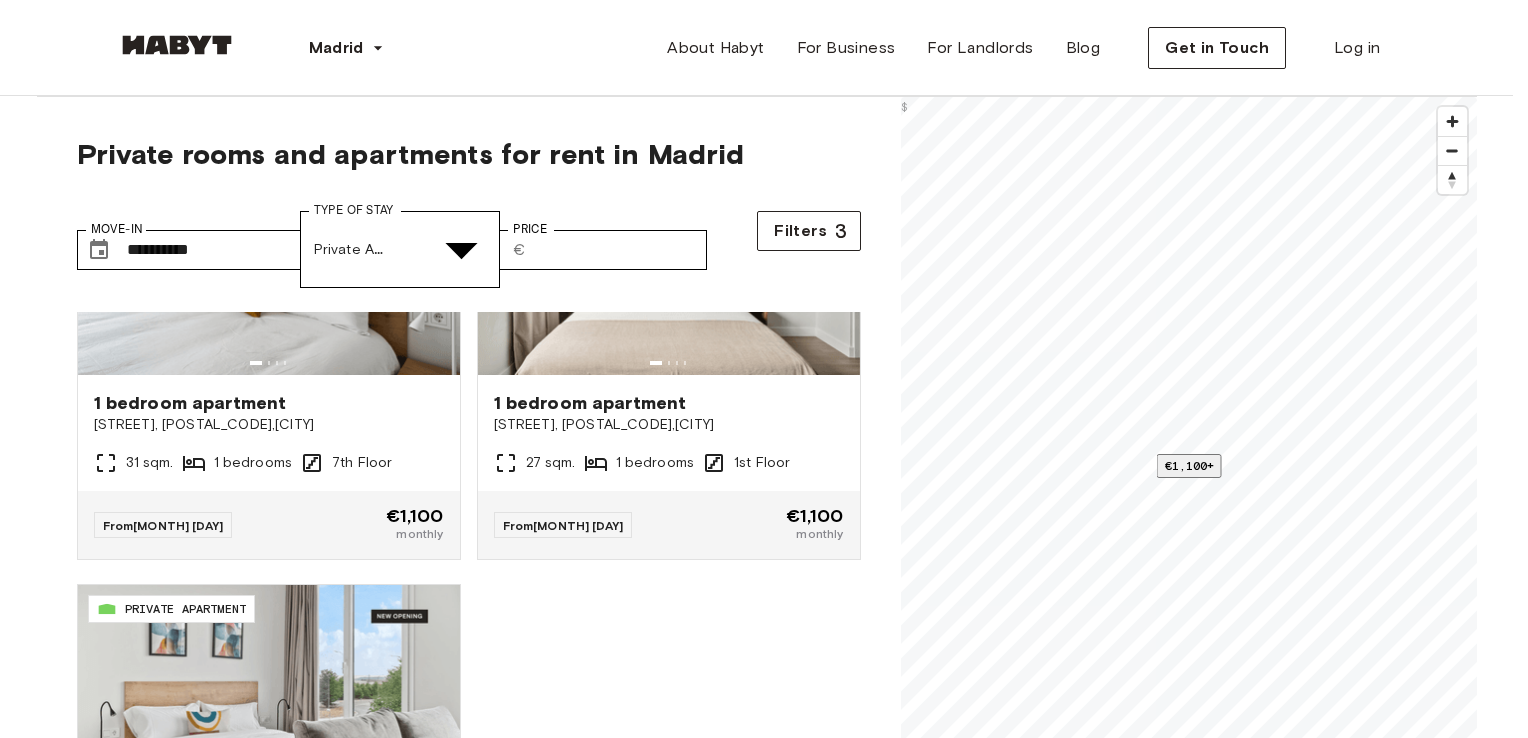 click at bounding box center [756, 4894] 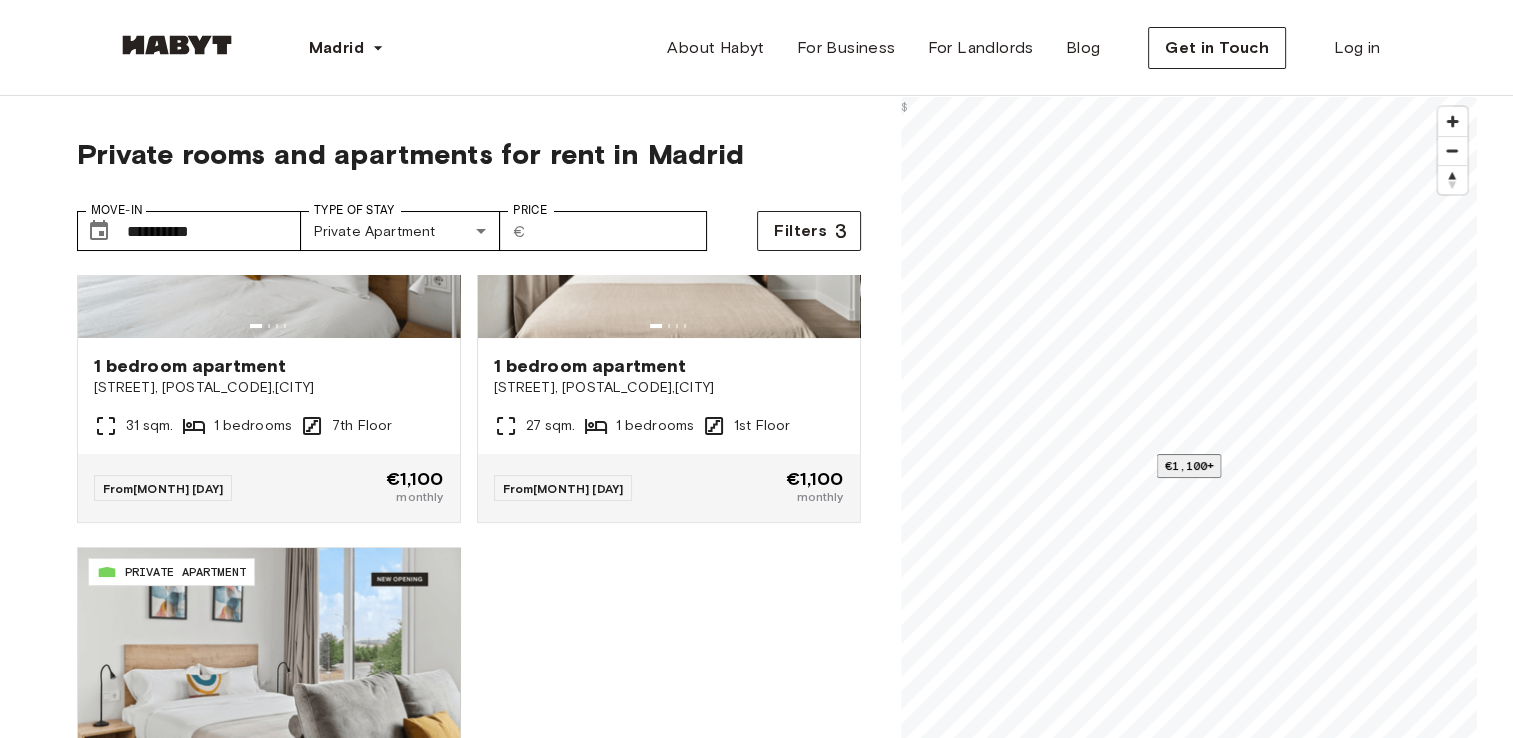 click at bounding box center [756, 4857] 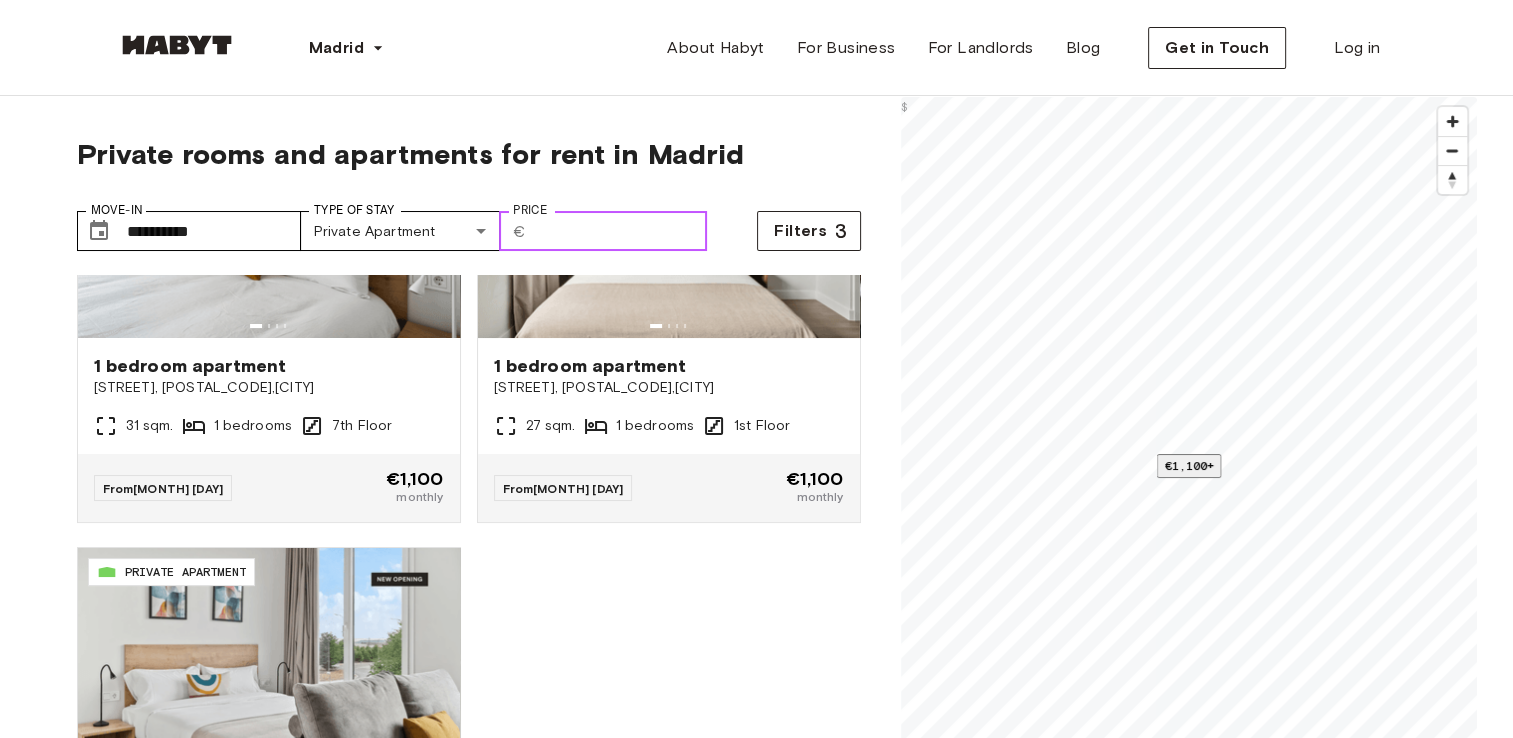 click on "****" at bounding box center (620, 231) 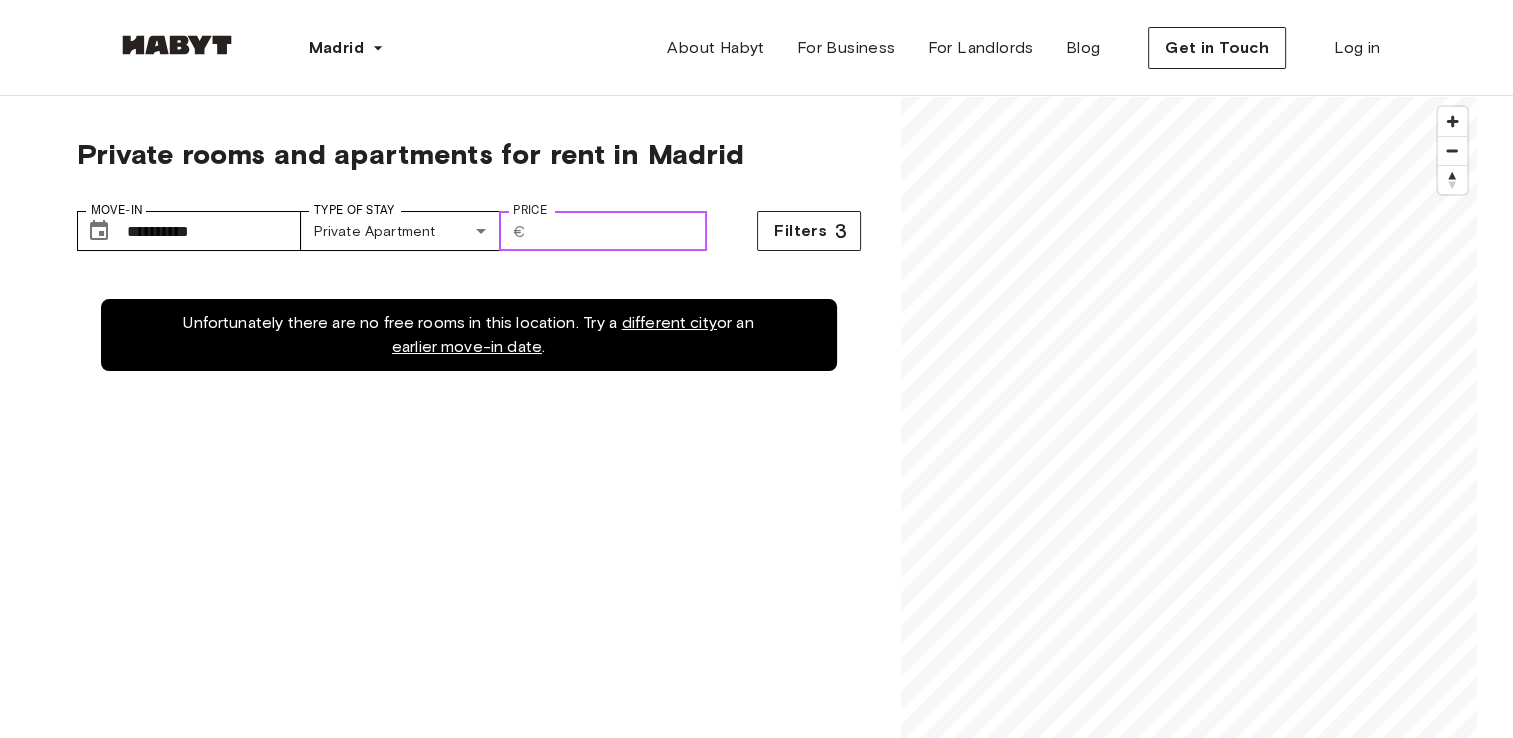 type on "*" 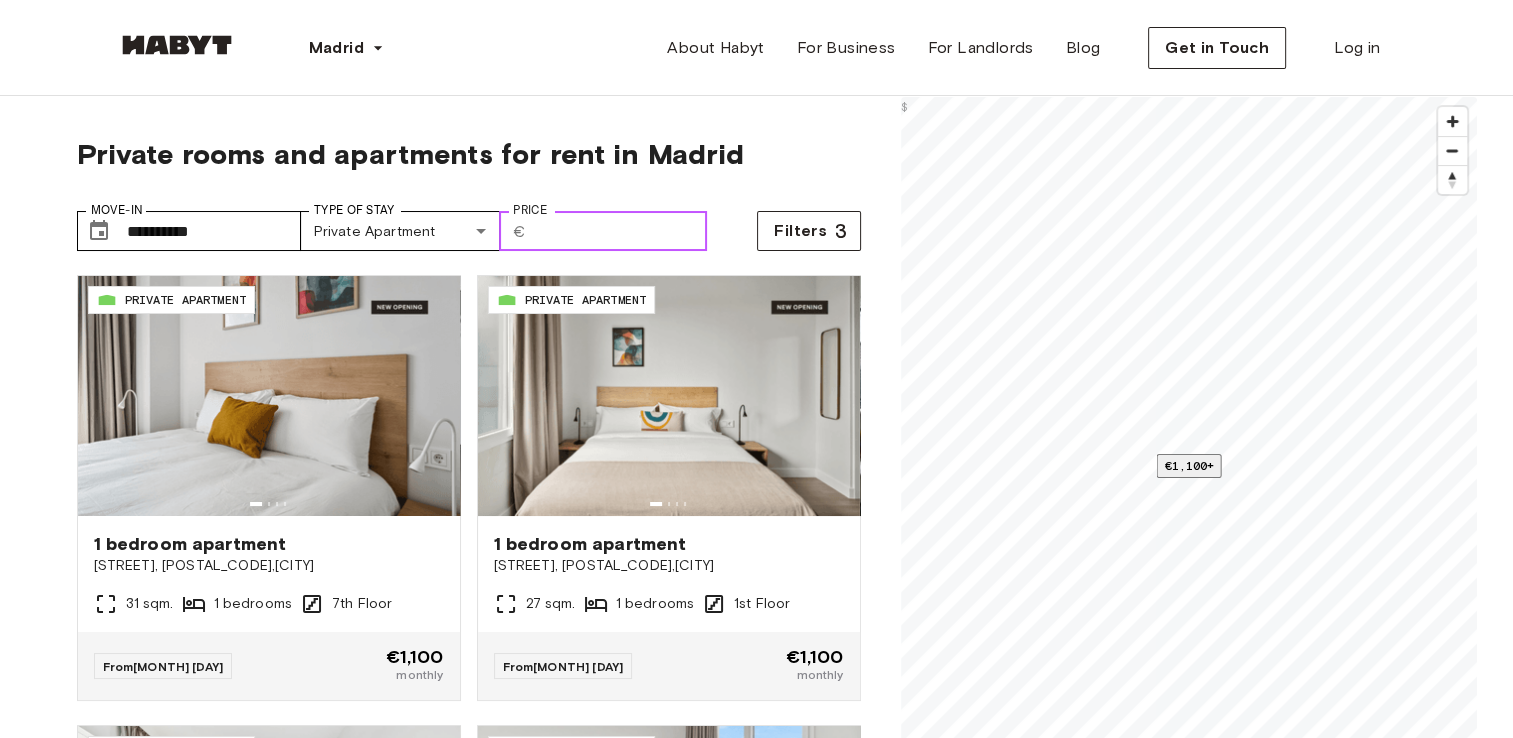 type on "****" 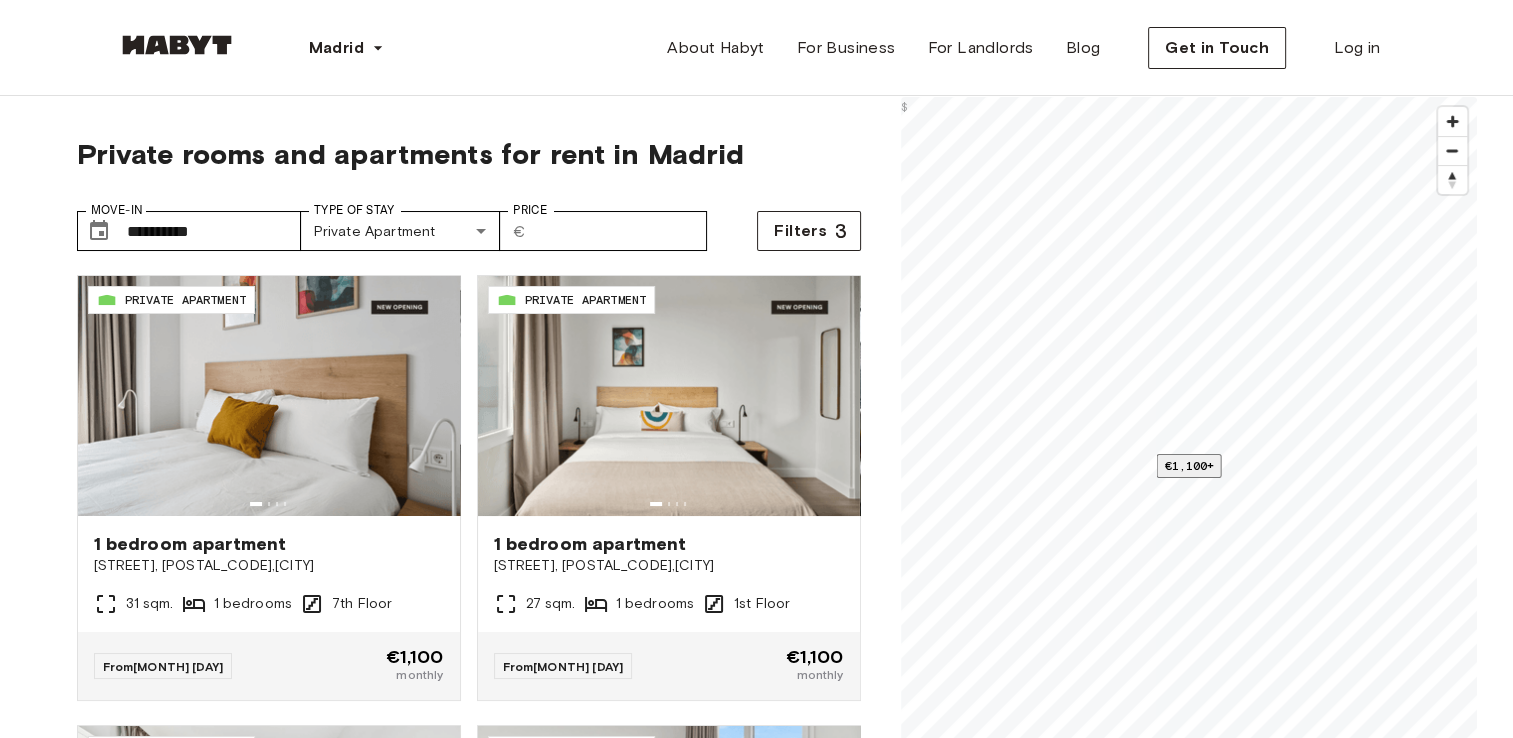 click on "**********" at bounding box center [469, 223] 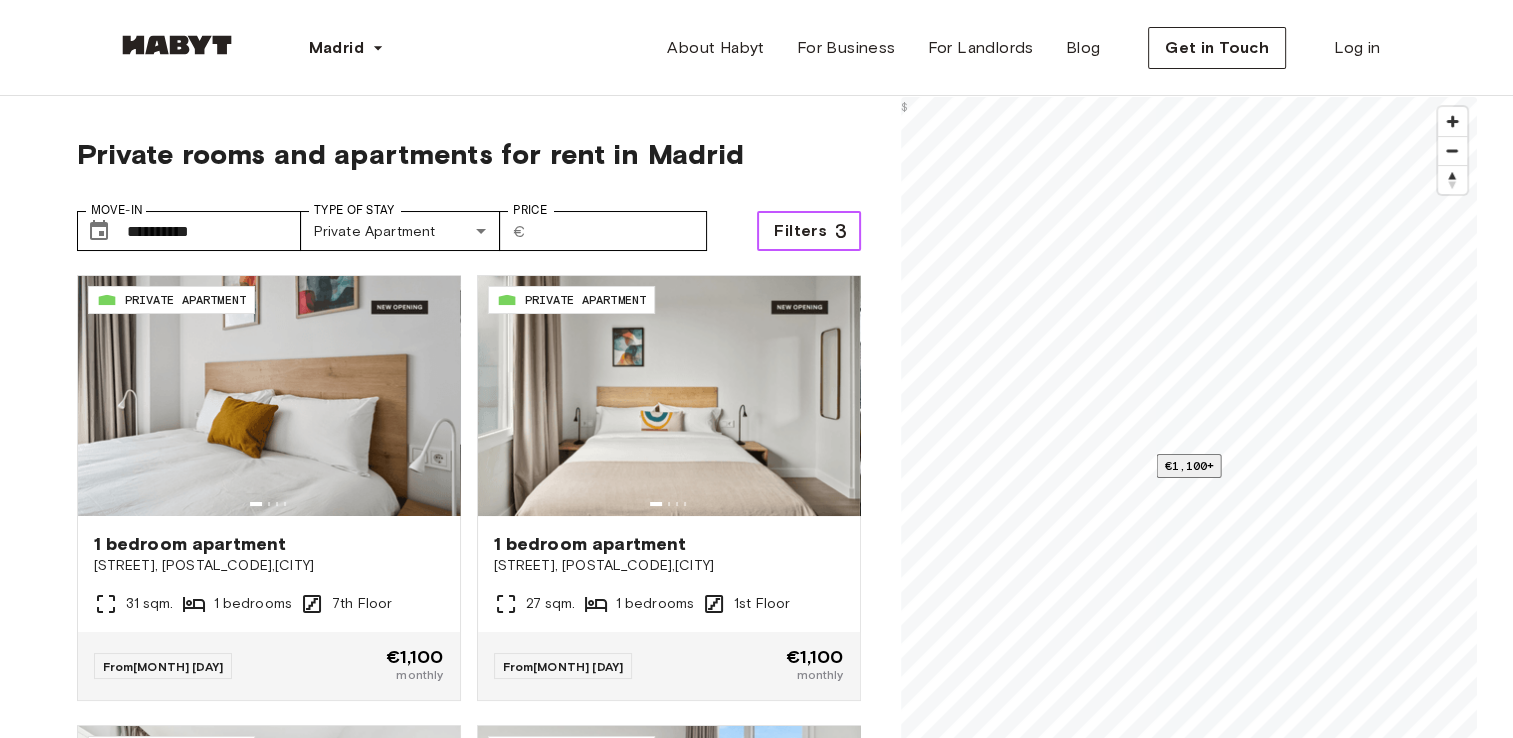 click on "Filters" at bounding box center (800, 231) 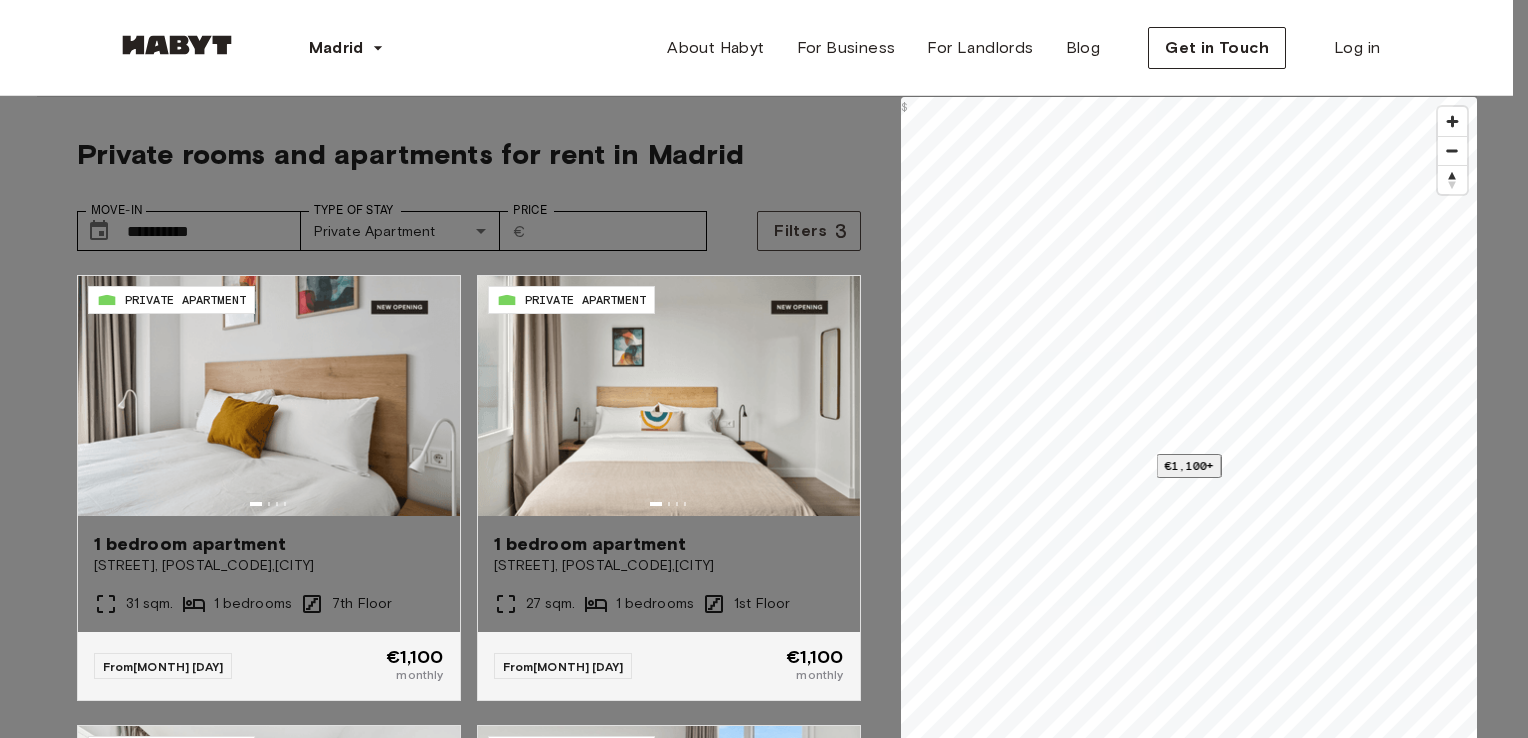 click on "Apply" at bounding box center [140, 7088] 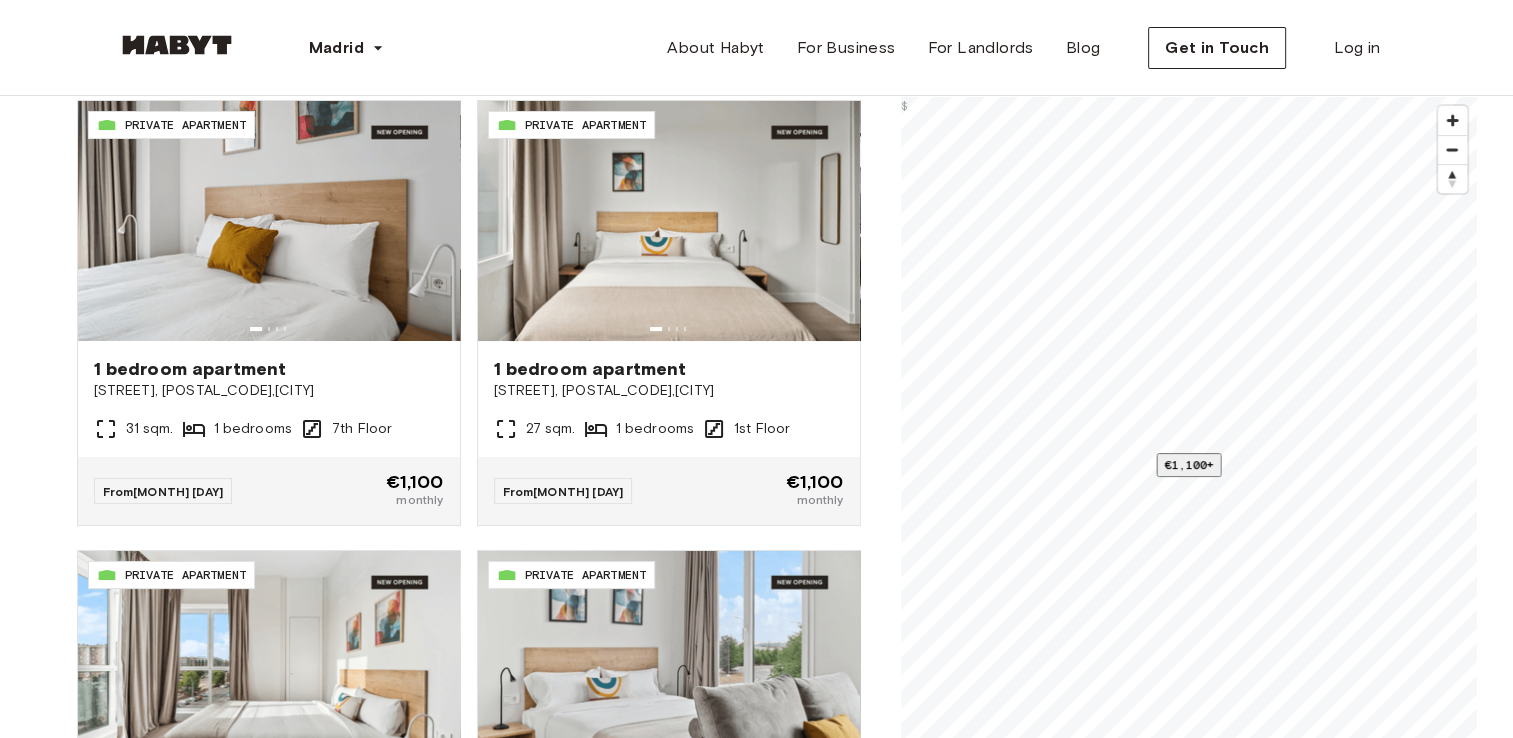 scroll, scrollTop: 0, scrollLeft: 0, axis: both 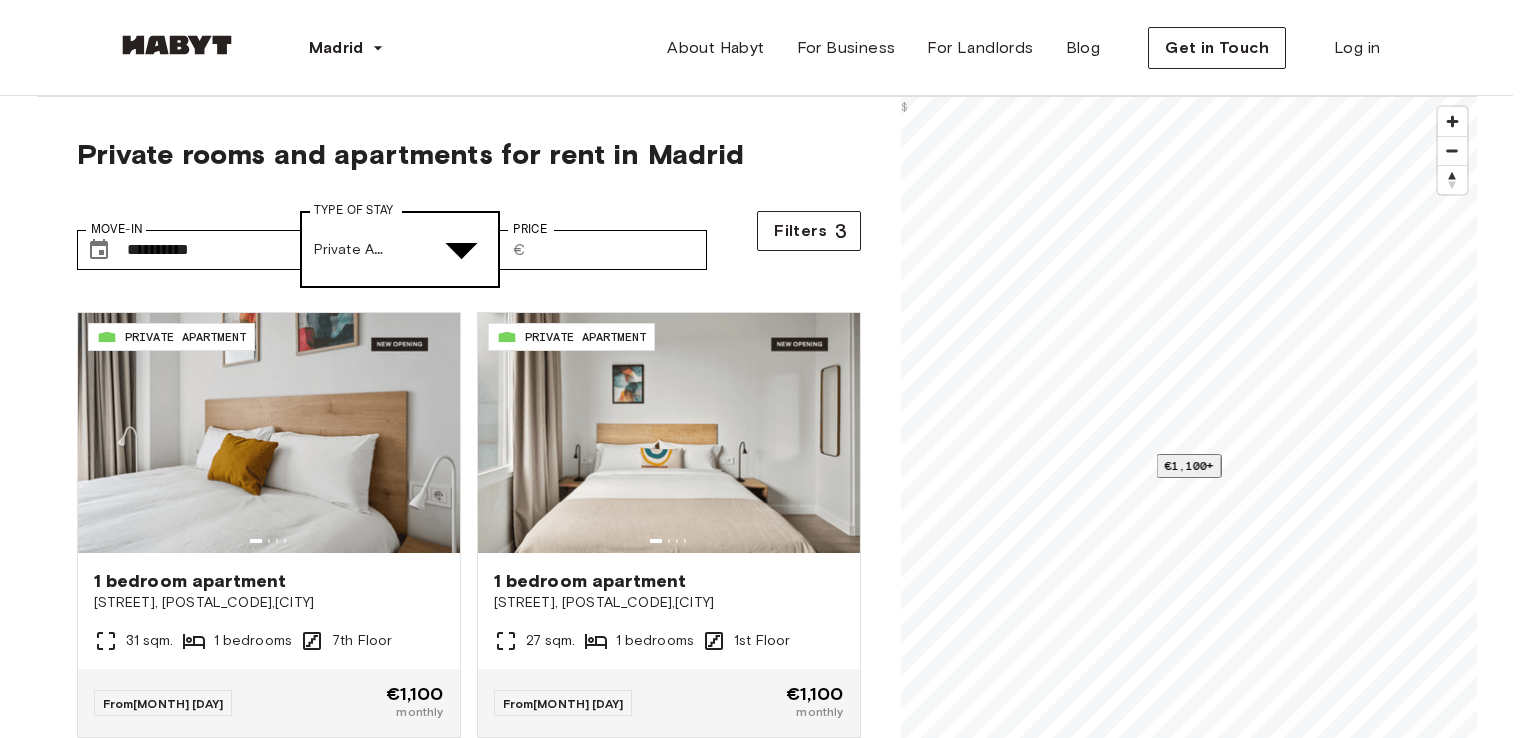 click on "**********" at bounding box center [764, 2633] 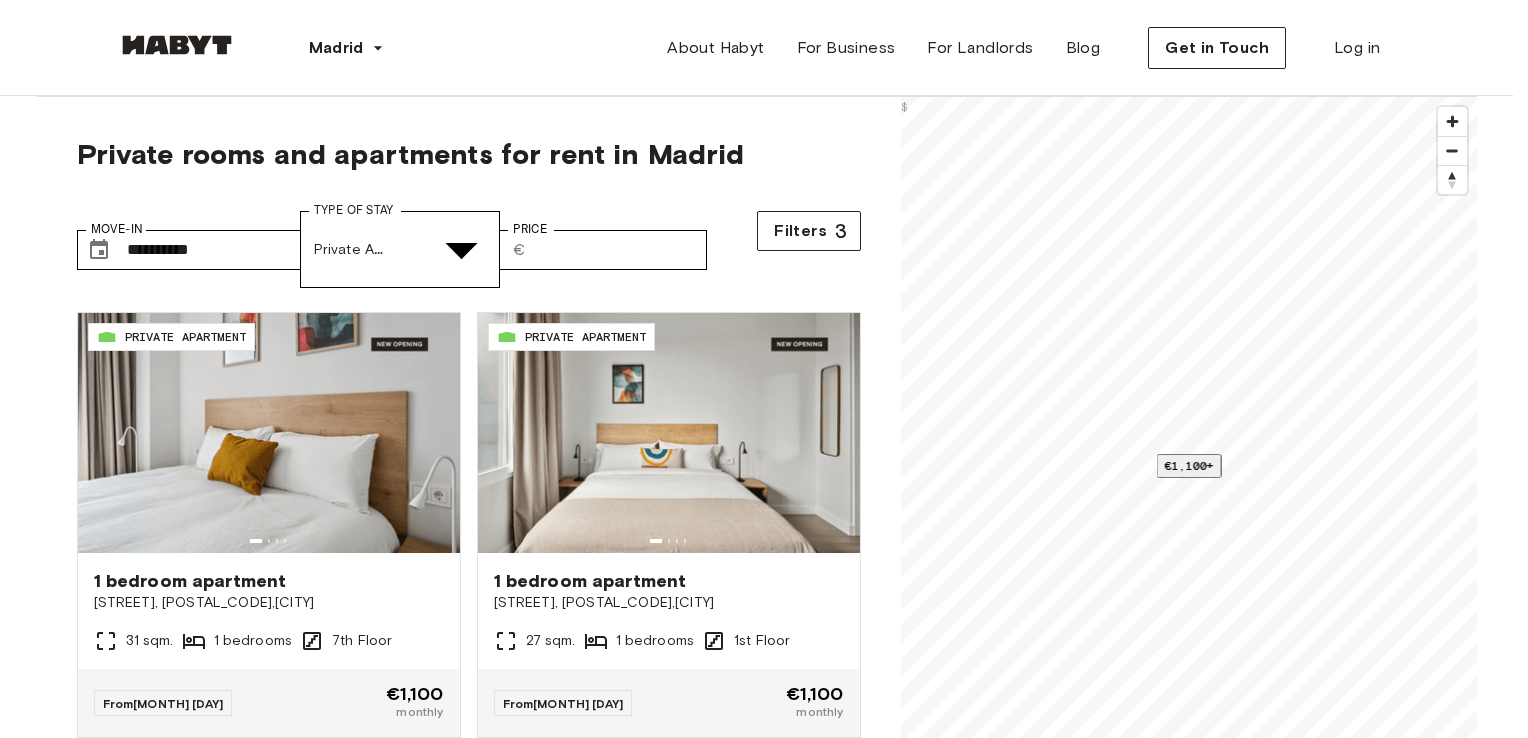 click on "All types of stay" at bounding box center (776, 4906) 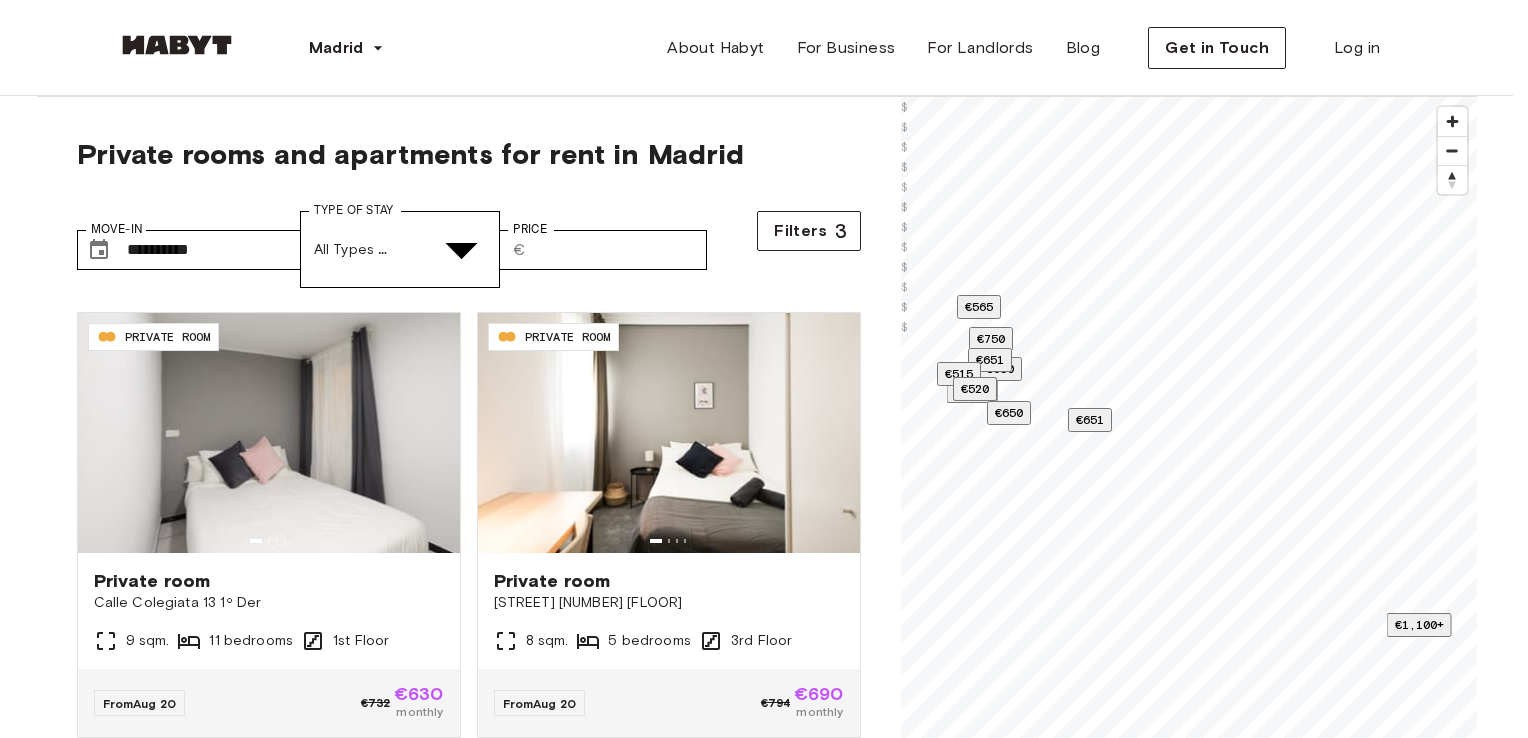 drag, startPoint x: 849, startPoint y: 330, endPoint x: 848, endPoint y: 351, distance: 21.023796 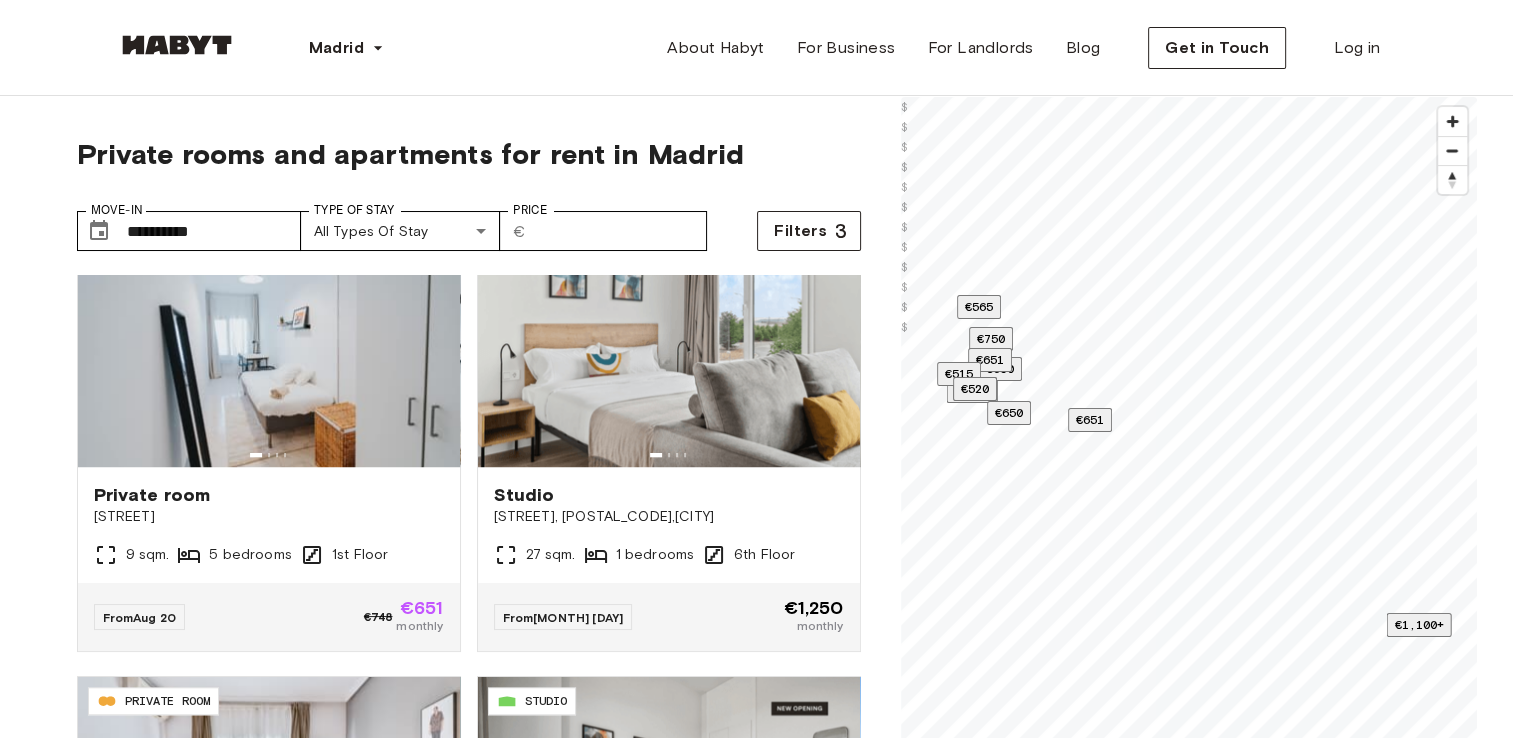 scroll, scrollTop: 1855, scrollLeft: 0, axis: vertical 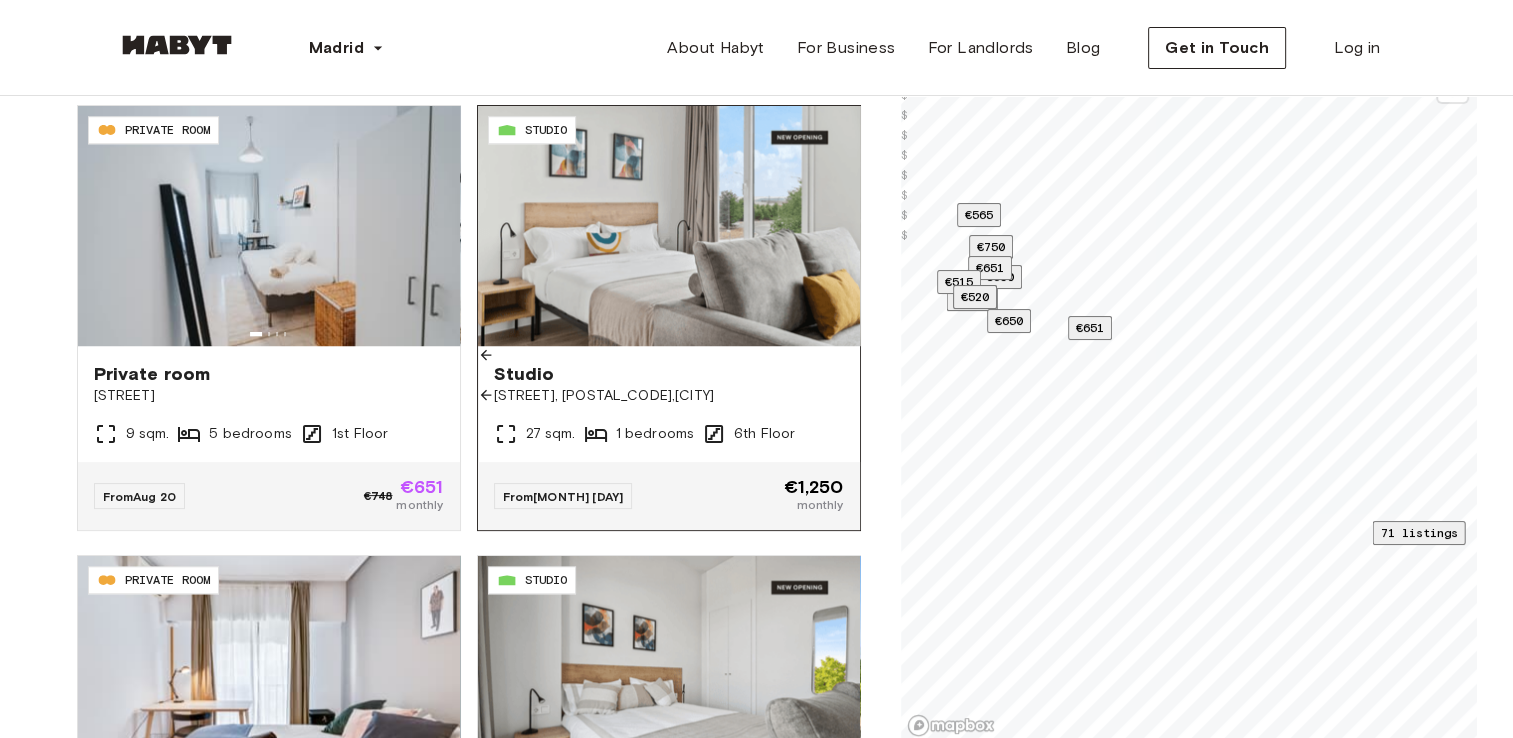 click on "1 bedrooms" at bounding box center [655, 434] 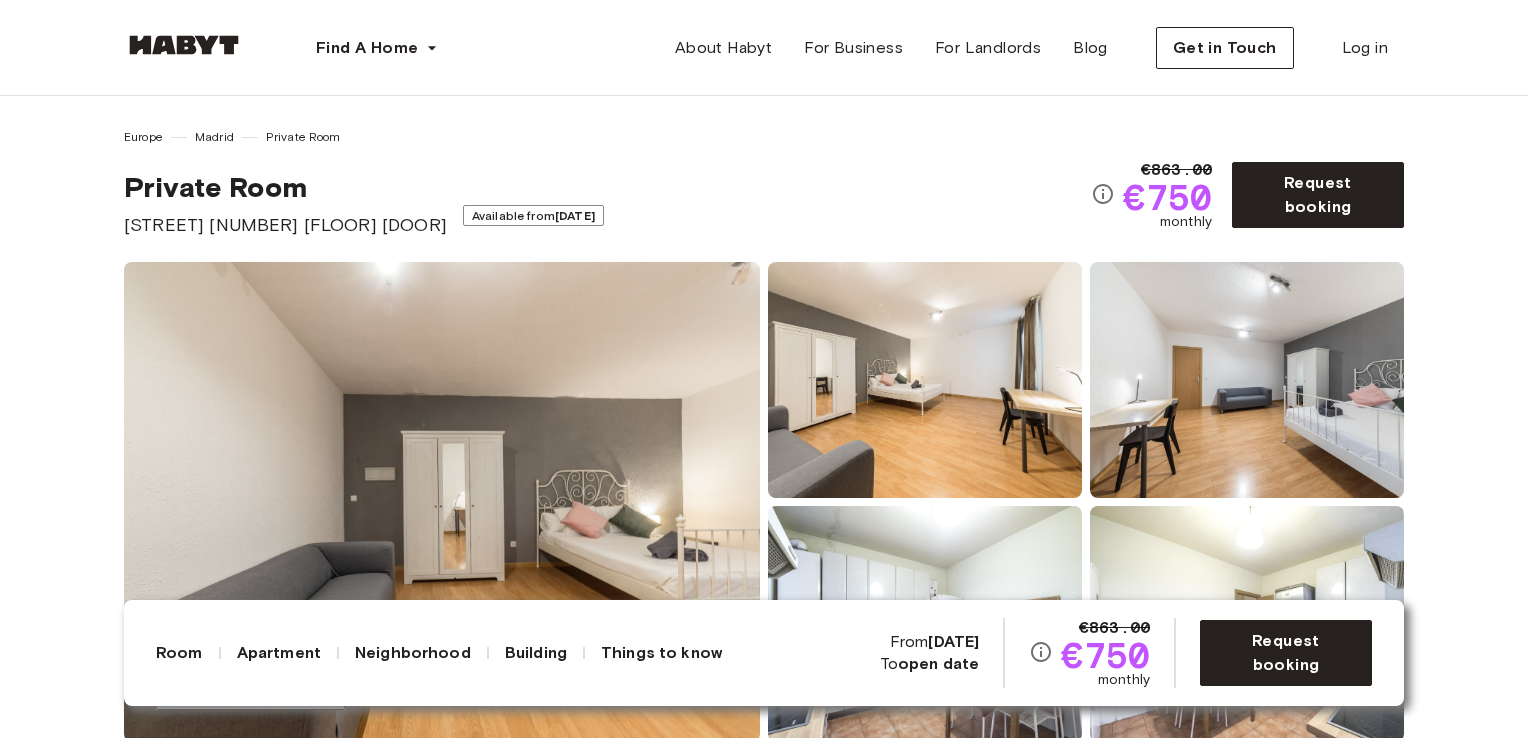 scroll, scrollTop: 0, scrollLeft: 0, axis: both 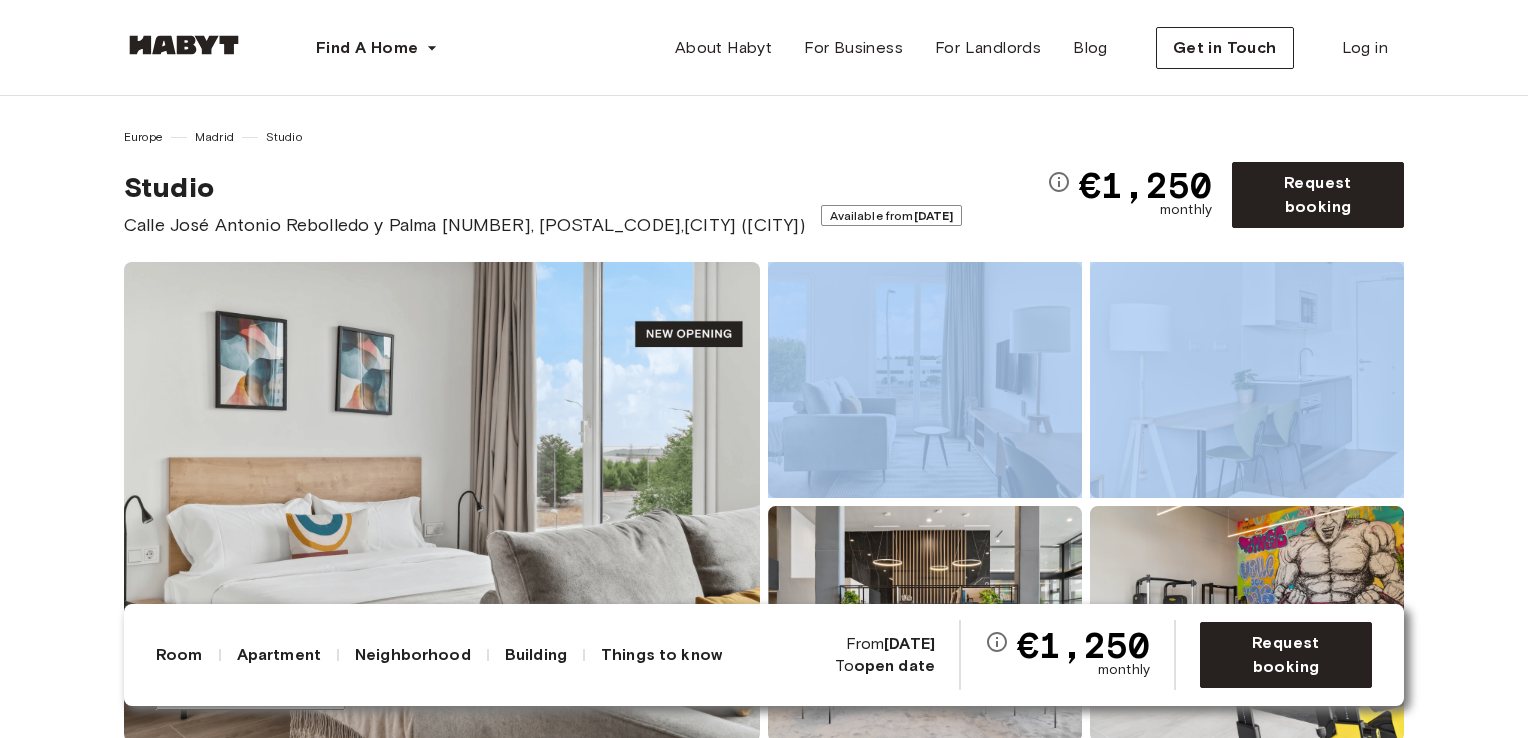 drag, startPoint x: 1527, startPoint y: 249, endPoint x: 1527, endPoint y: 358, distance: 109 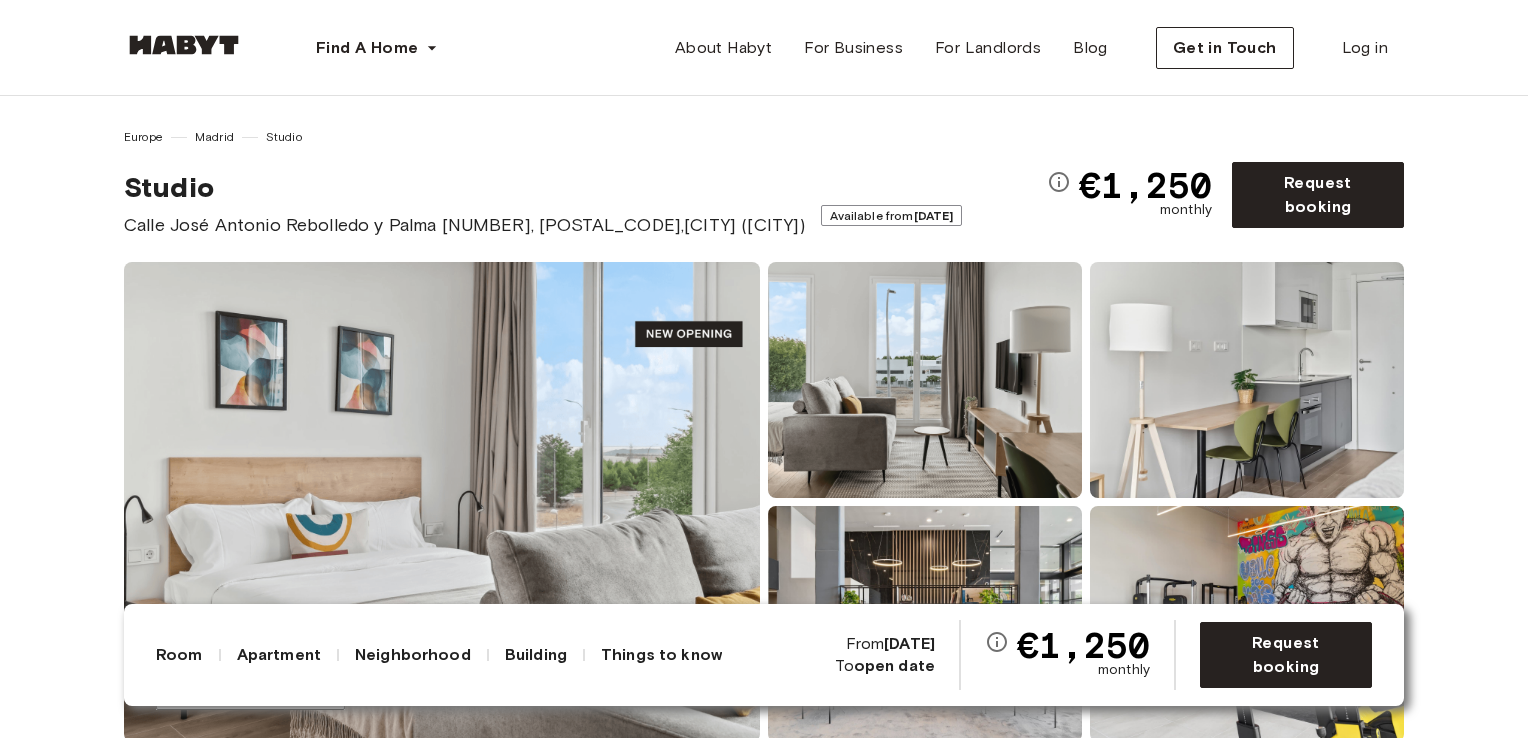 click on "Europe Madrid Studio Studio Calle José Antonio Rebolledo y Palma 23, 28051,Vallecas (Madrid) Available from  Aug 27 €1,250 monthly Request booking" at bounding box center [764, 183] 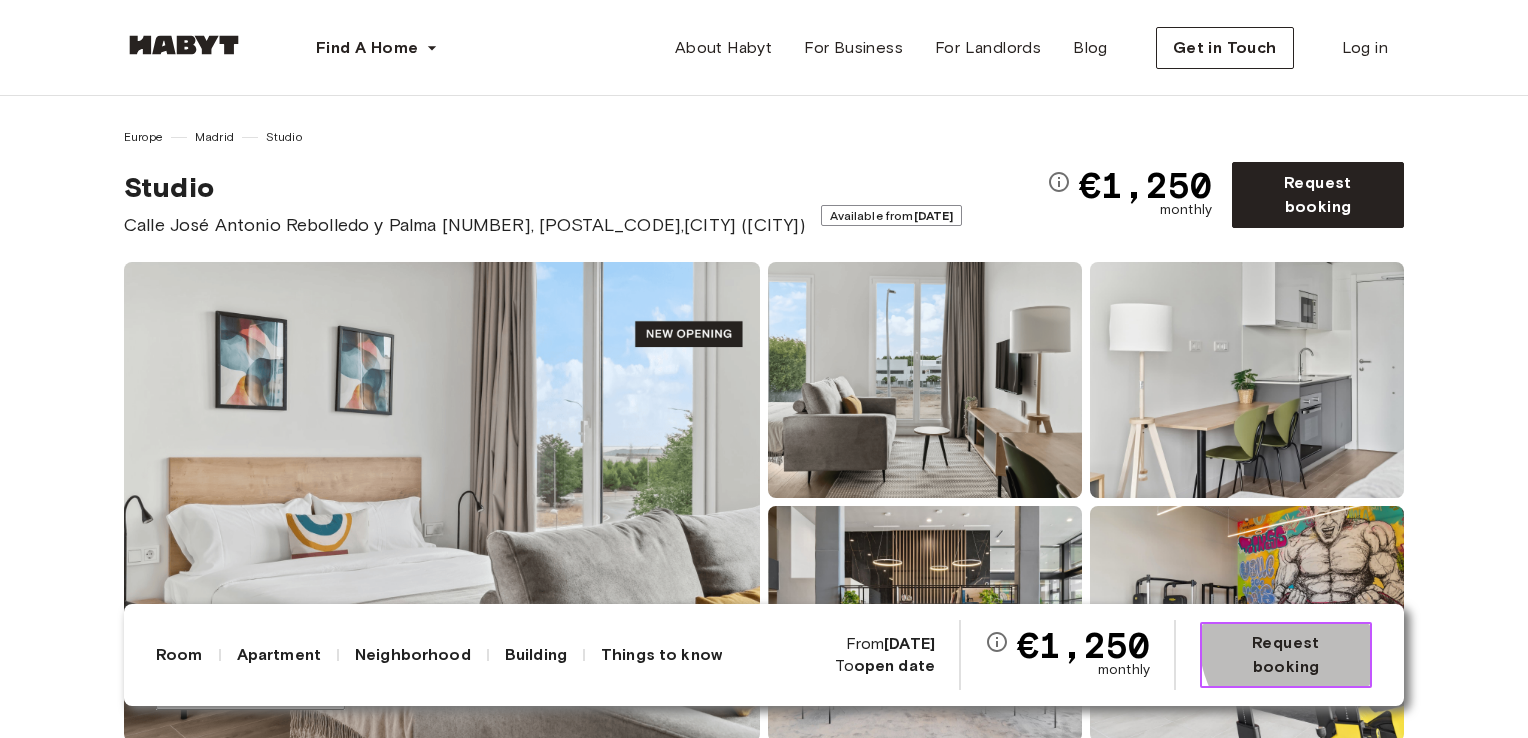 click on "Request booking" at bounding box center (1286, 655) 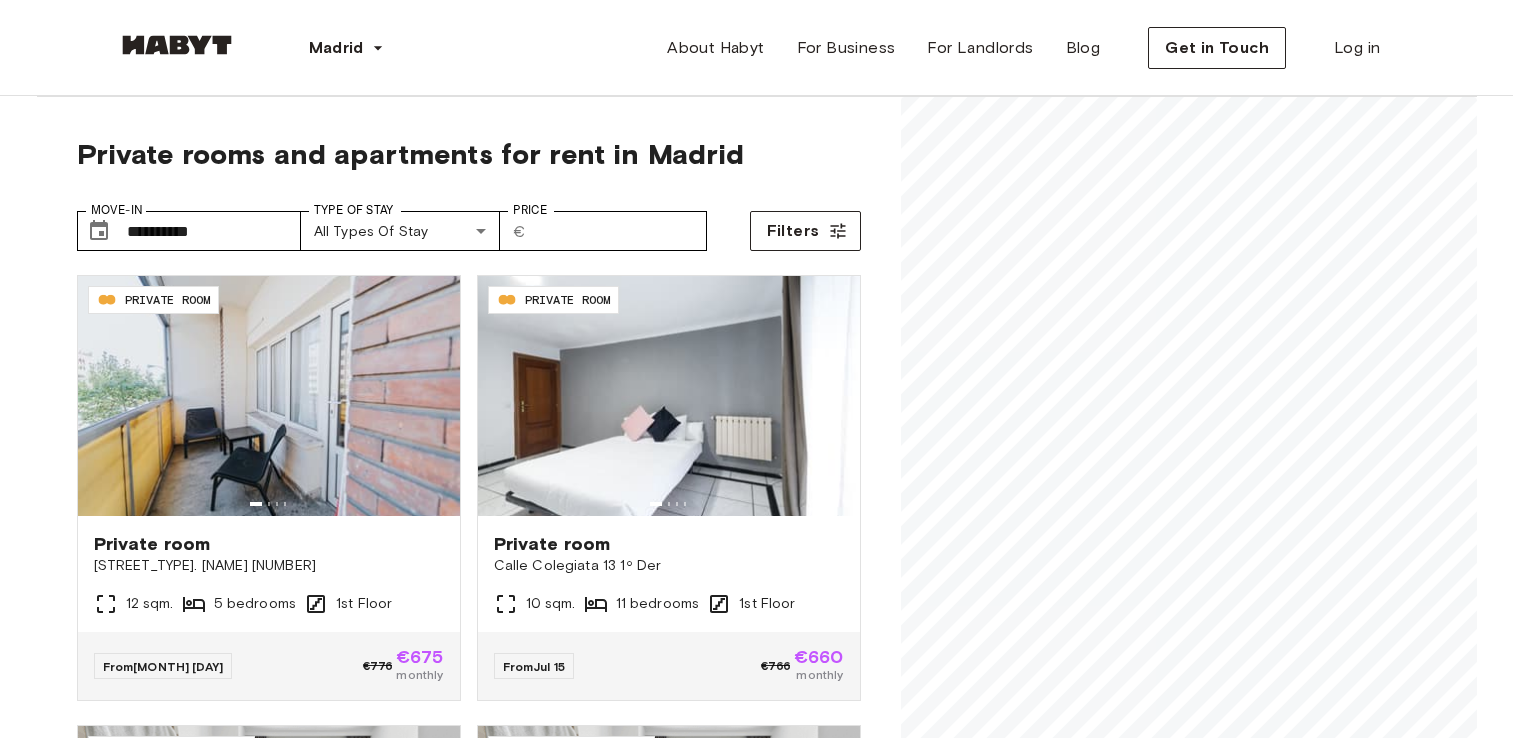 type on "****" 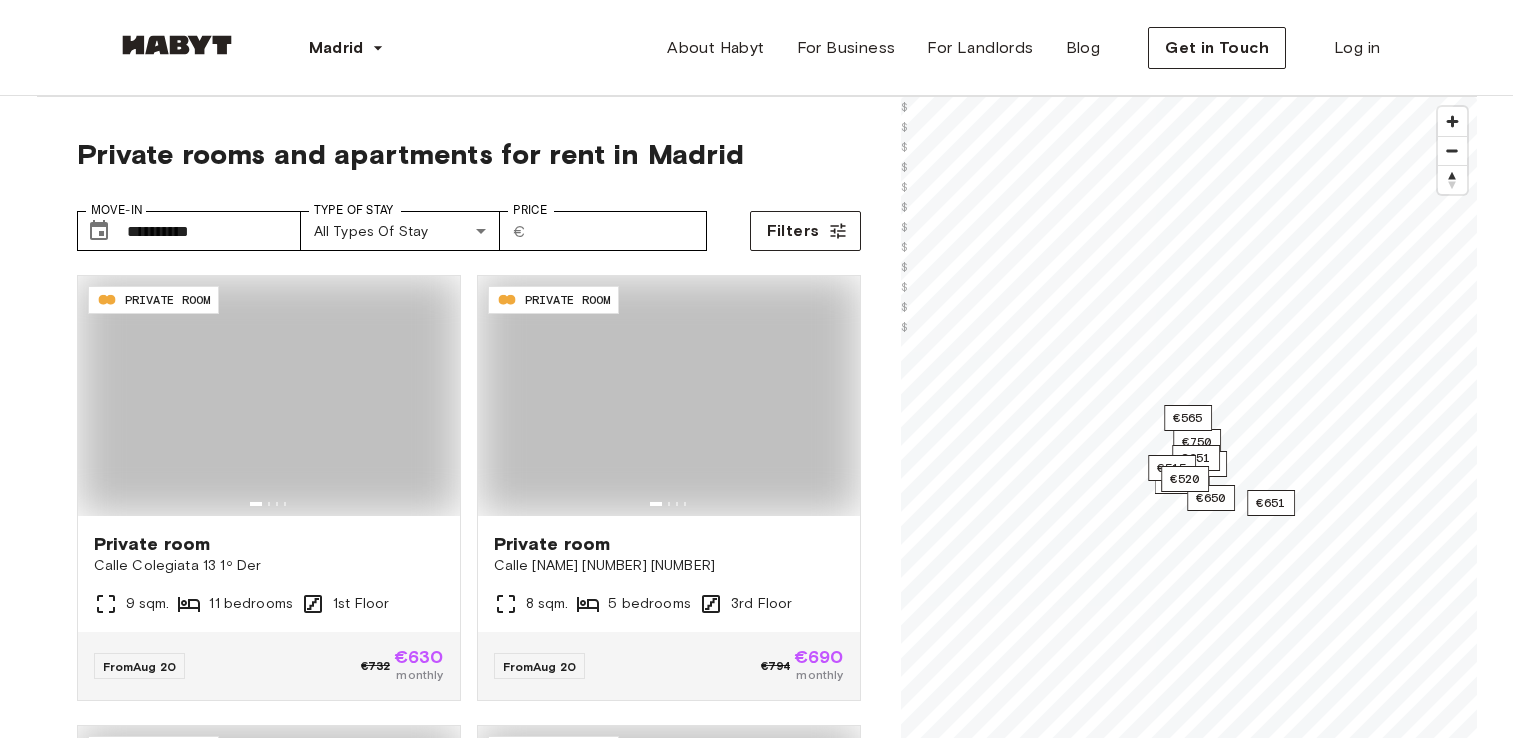 scroll, scrollTop: 0, scrollLeft: 0, axis: both 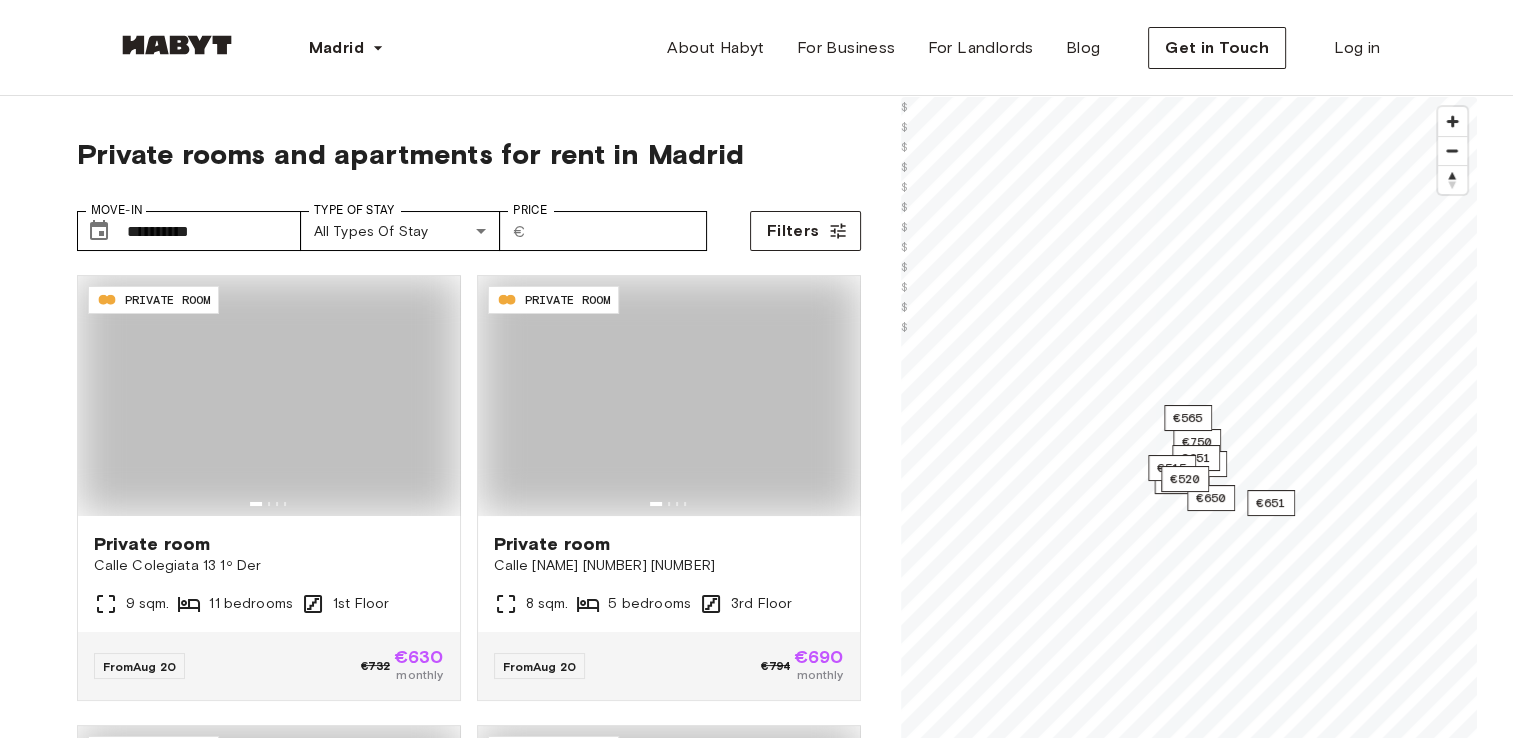 type on "**********" 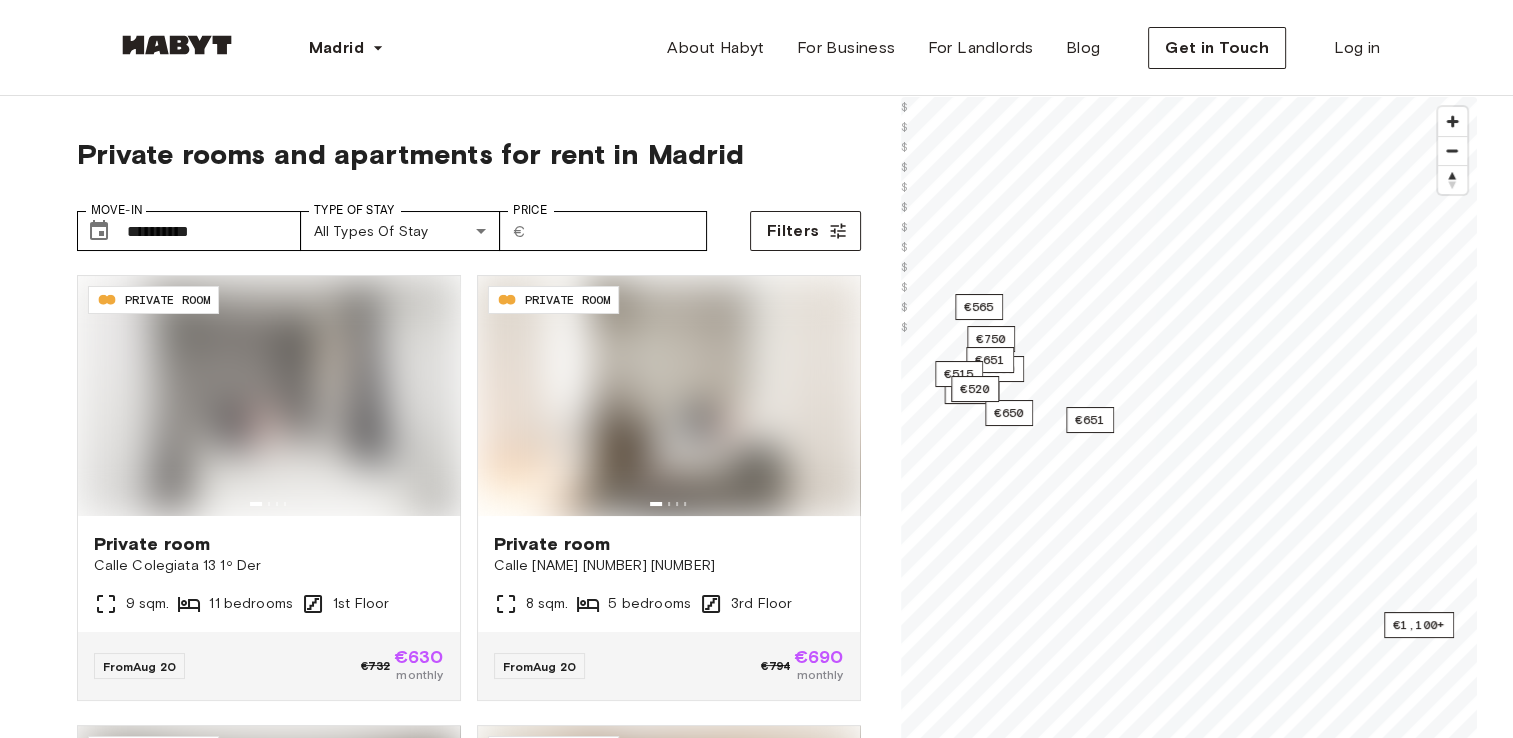 scroll, scrollTop: 0, scrollLeft: 0, axis: both 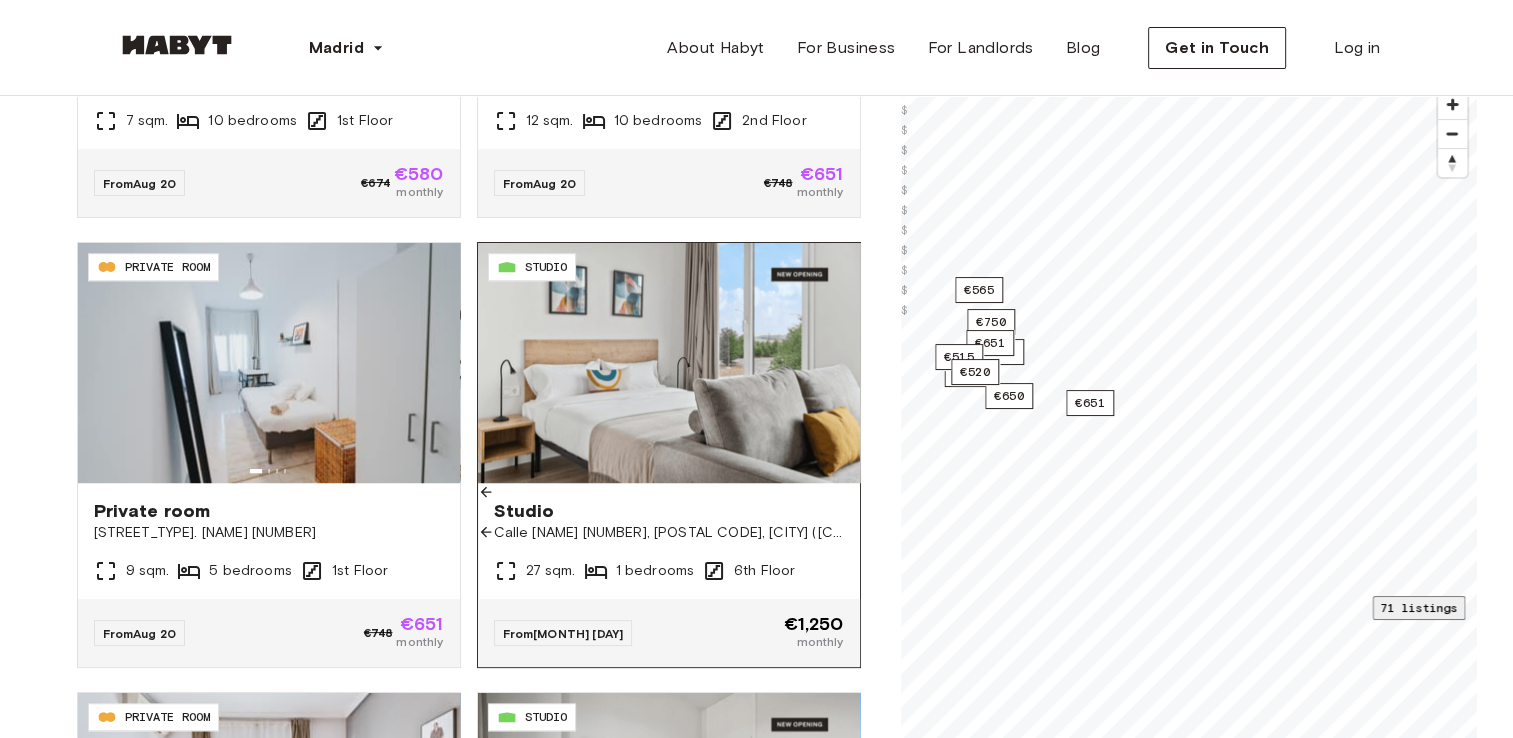 click at bounding box center (669, 363) 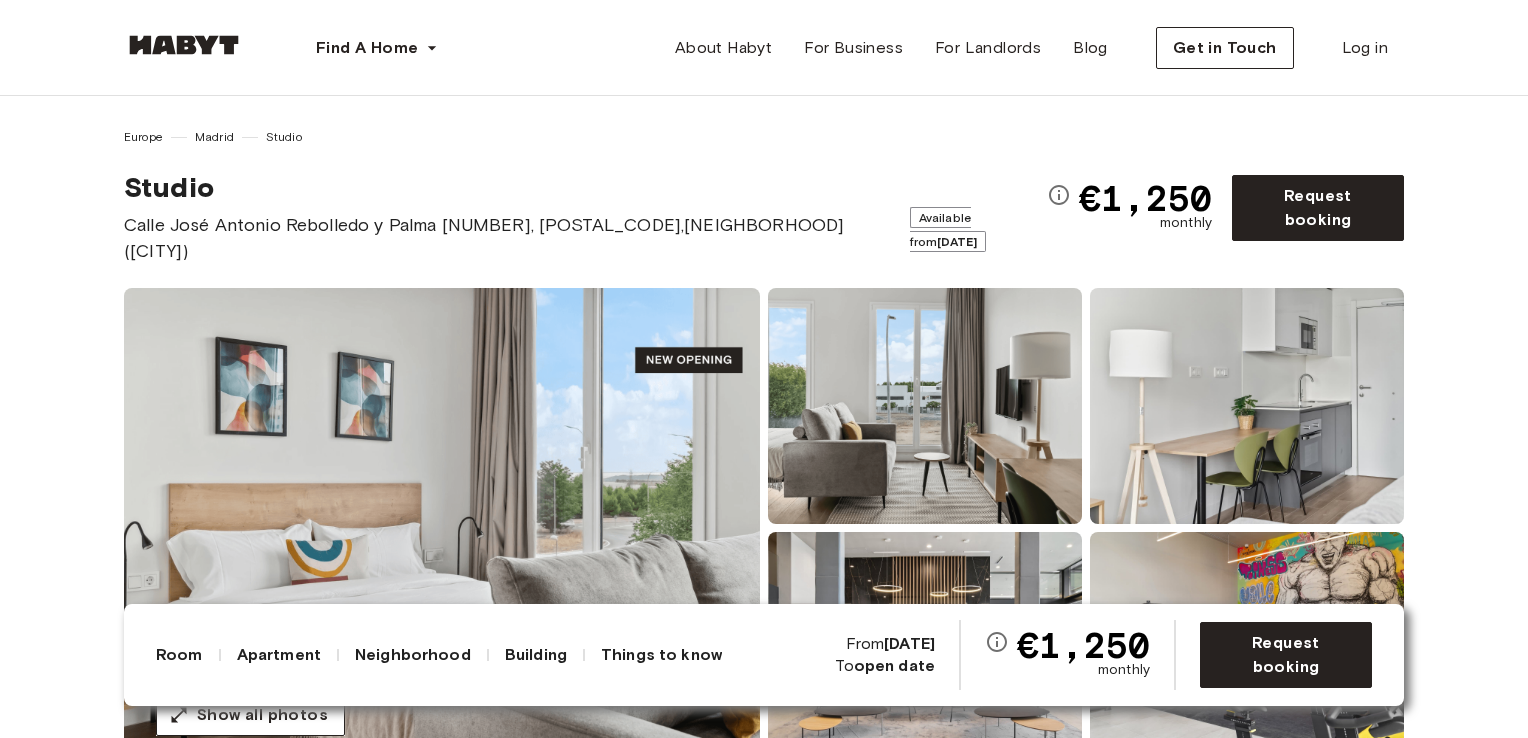scroll, scrollTop: 0, scrollLeft: 0, axis: both 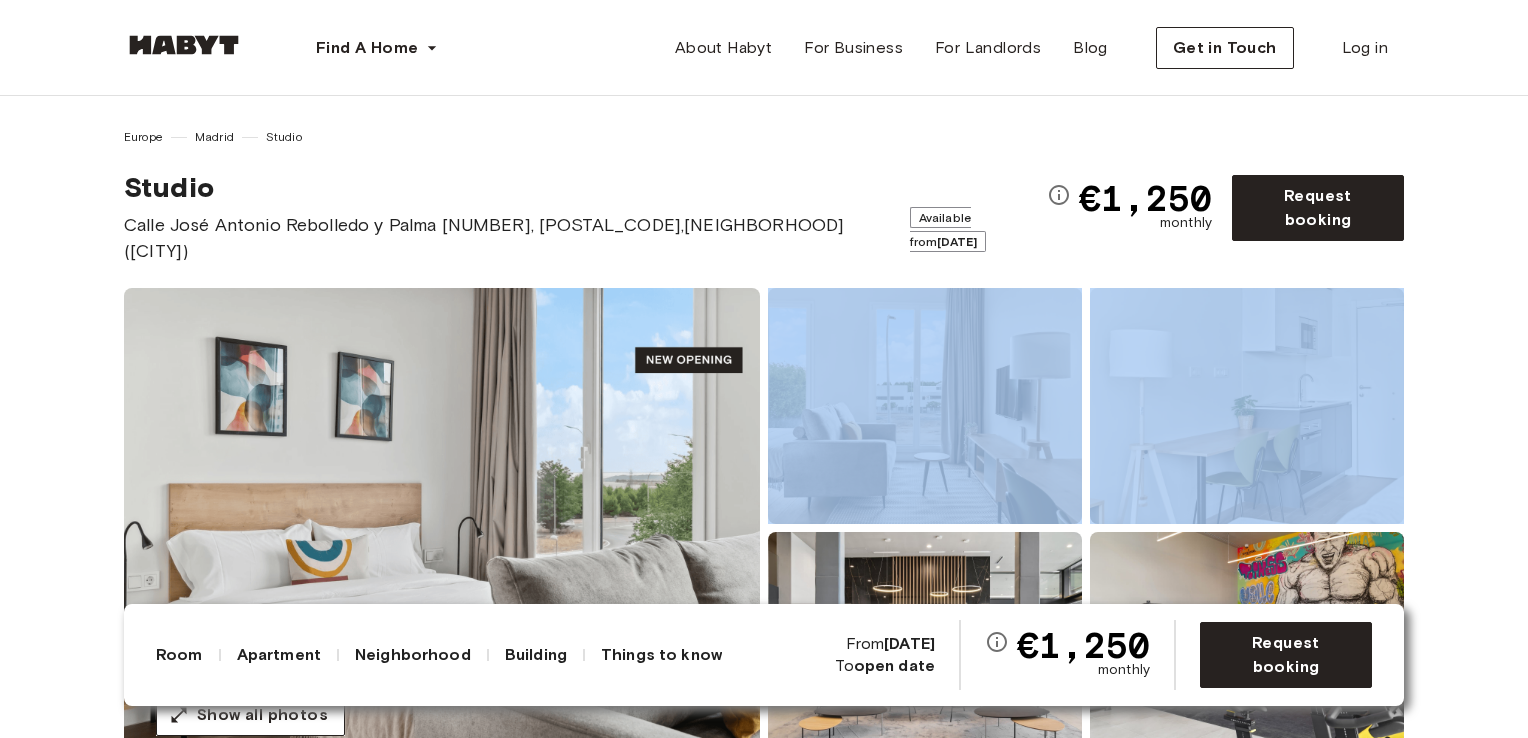 drag, startPoint x: 1527, startPoint y: 166, endPoint x: 1530, endPoint y: 266, distance: 100.04499 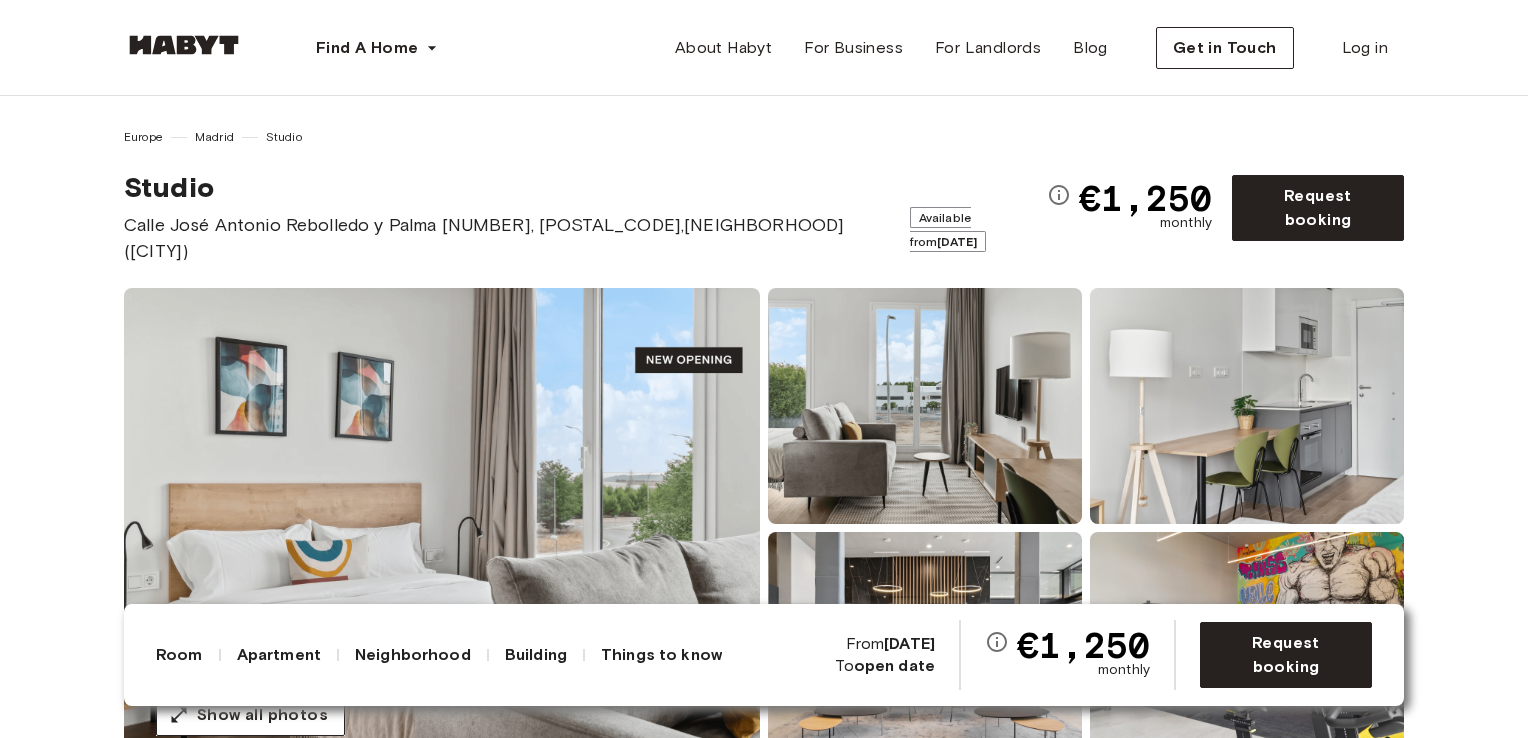 drag, startPoint x: 1530, startPoint y: 266, endPoint x: 1219, endPoint y: 124, distance: 341.8845 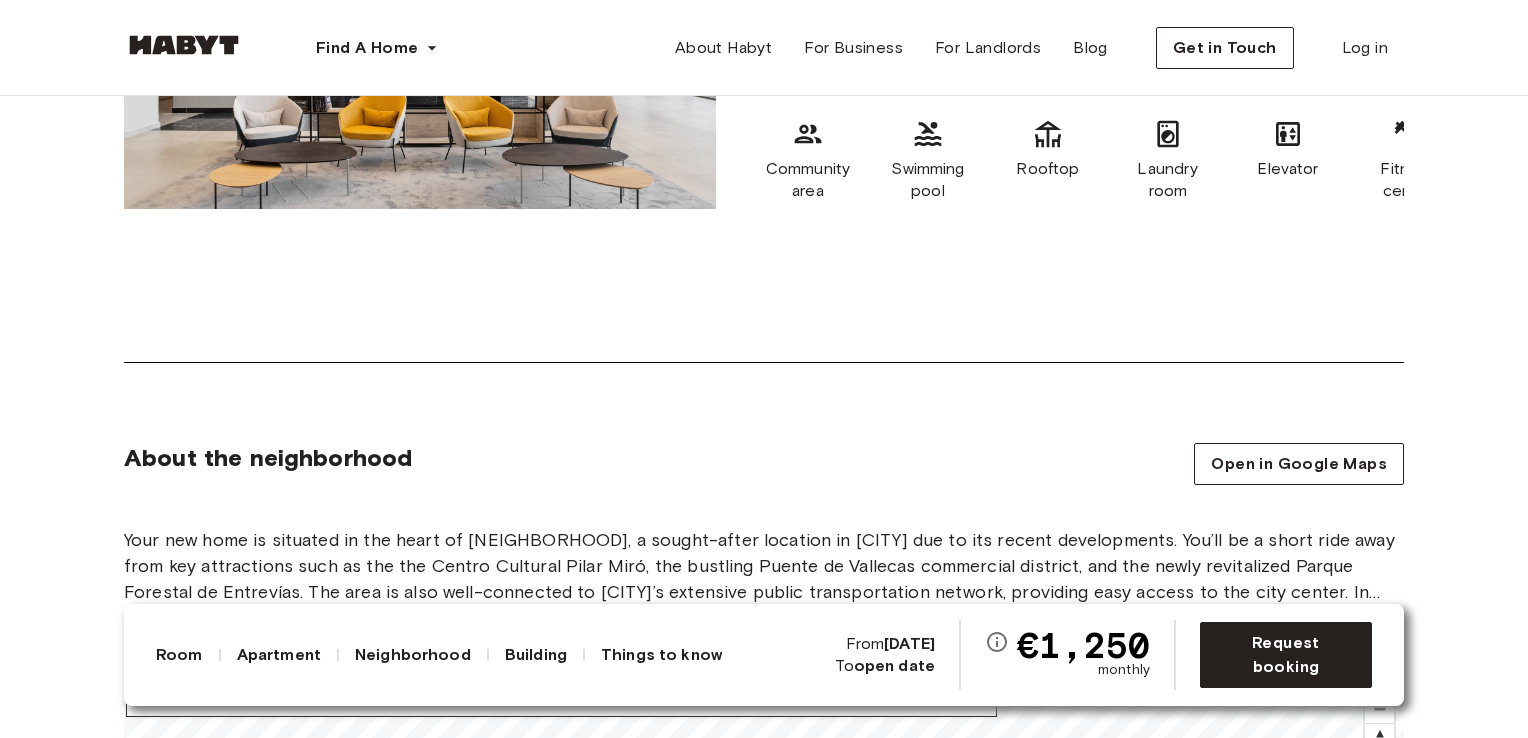 scroll, scrollTop: 1560, scrollLeft: 0, axis: vertical 